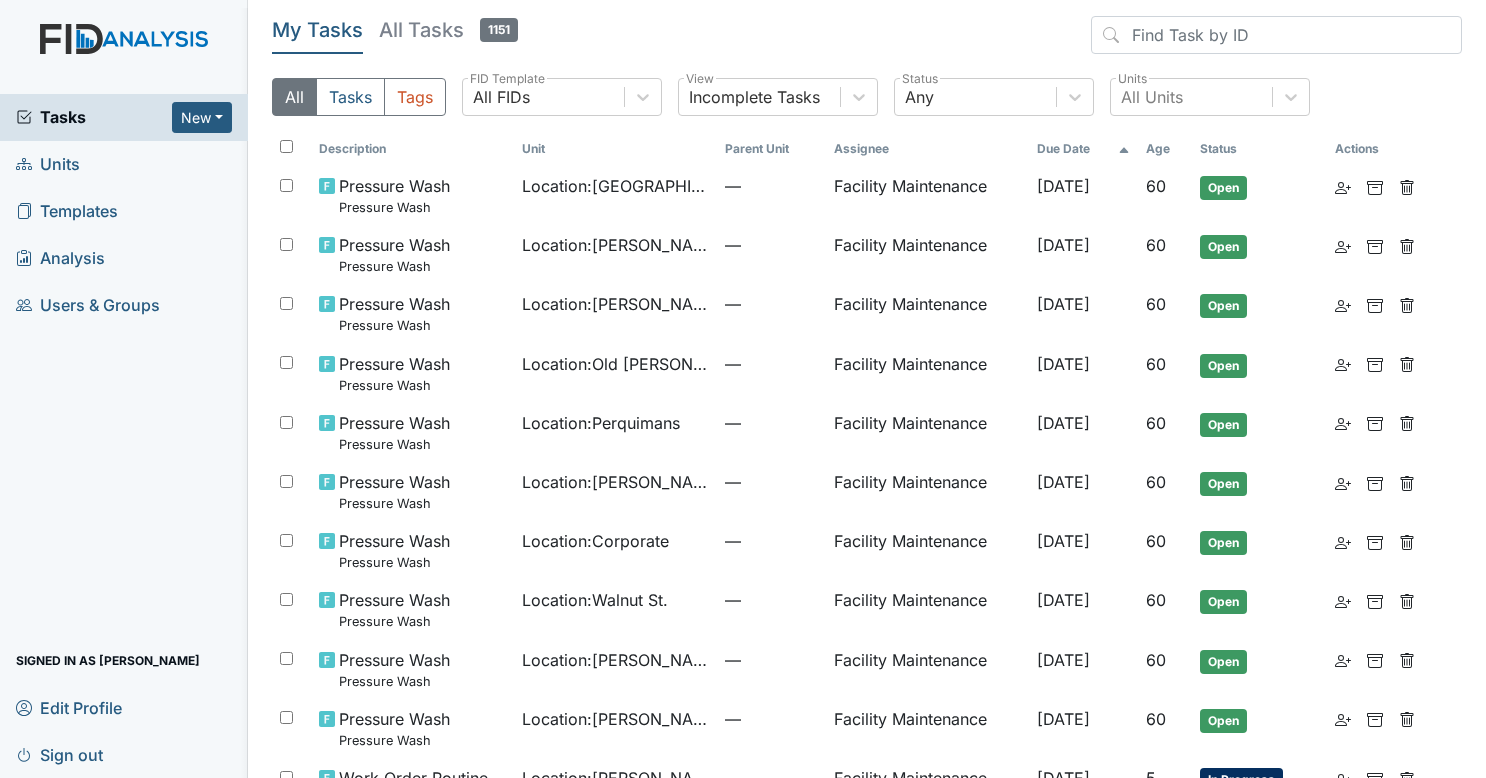 scroll, scrollTop: 0, scrollLeft: 0, axis: both 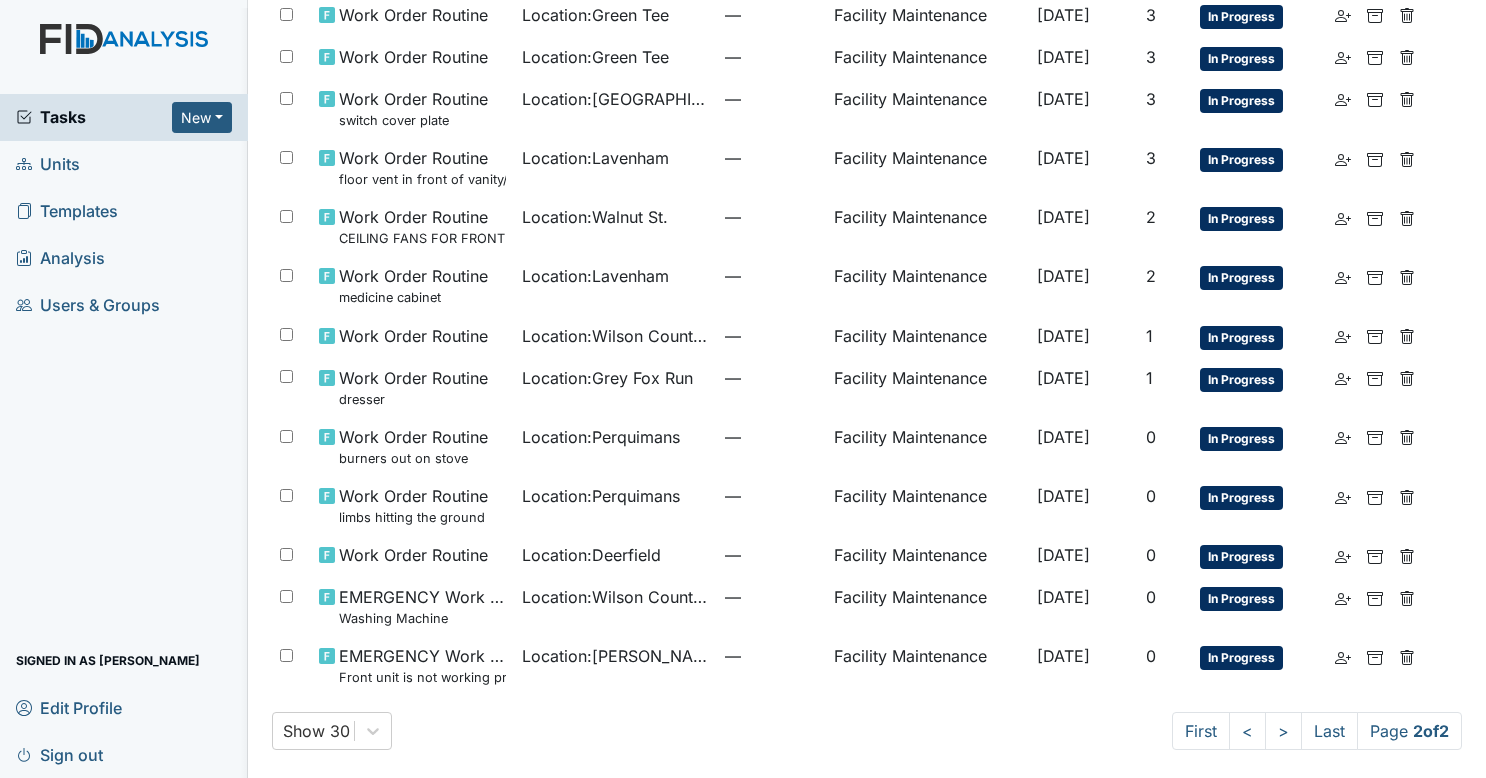 click on "Tasks" at bounding box center [94, 117] 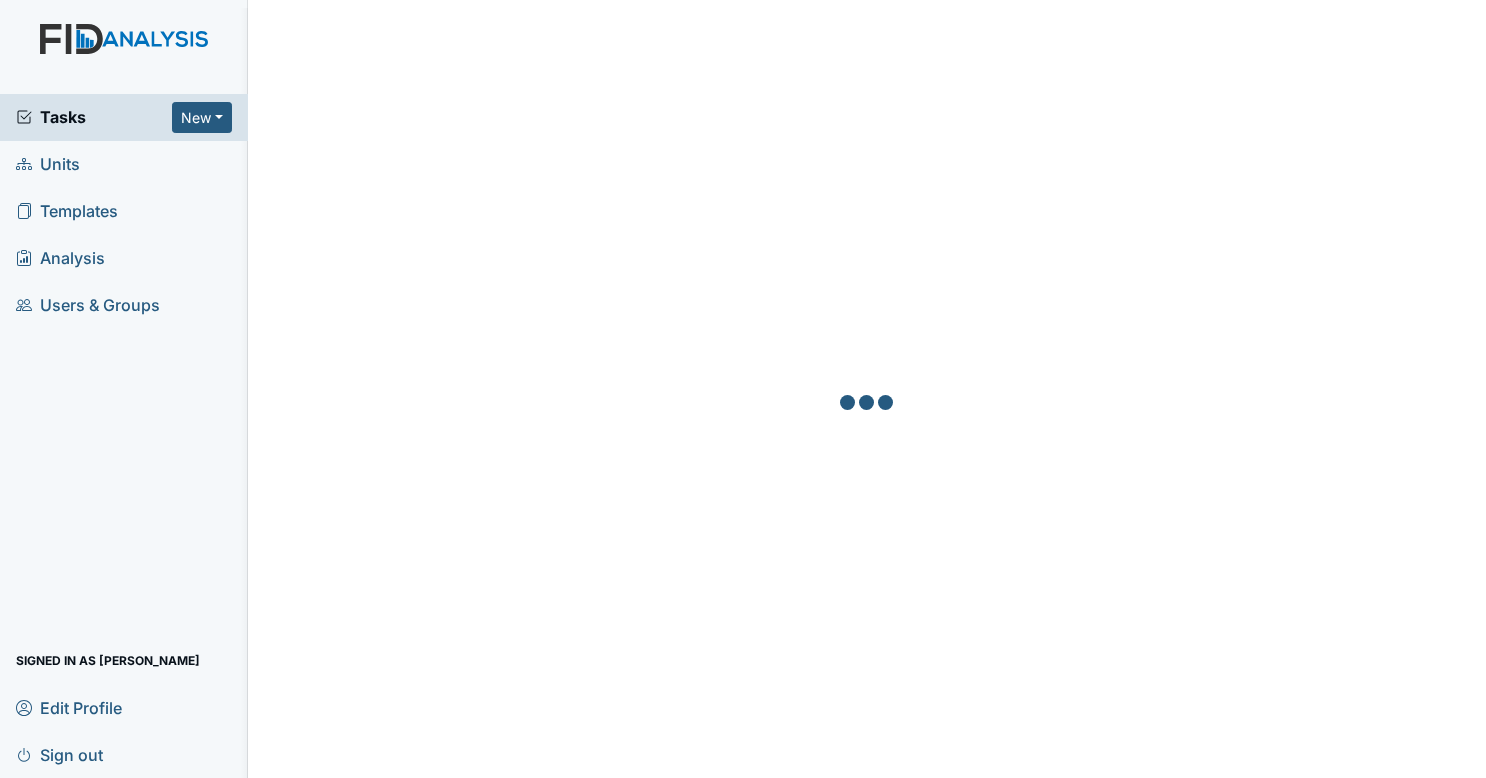 scroll, scrollTop: 0, scrollLeft: 0, axis: both 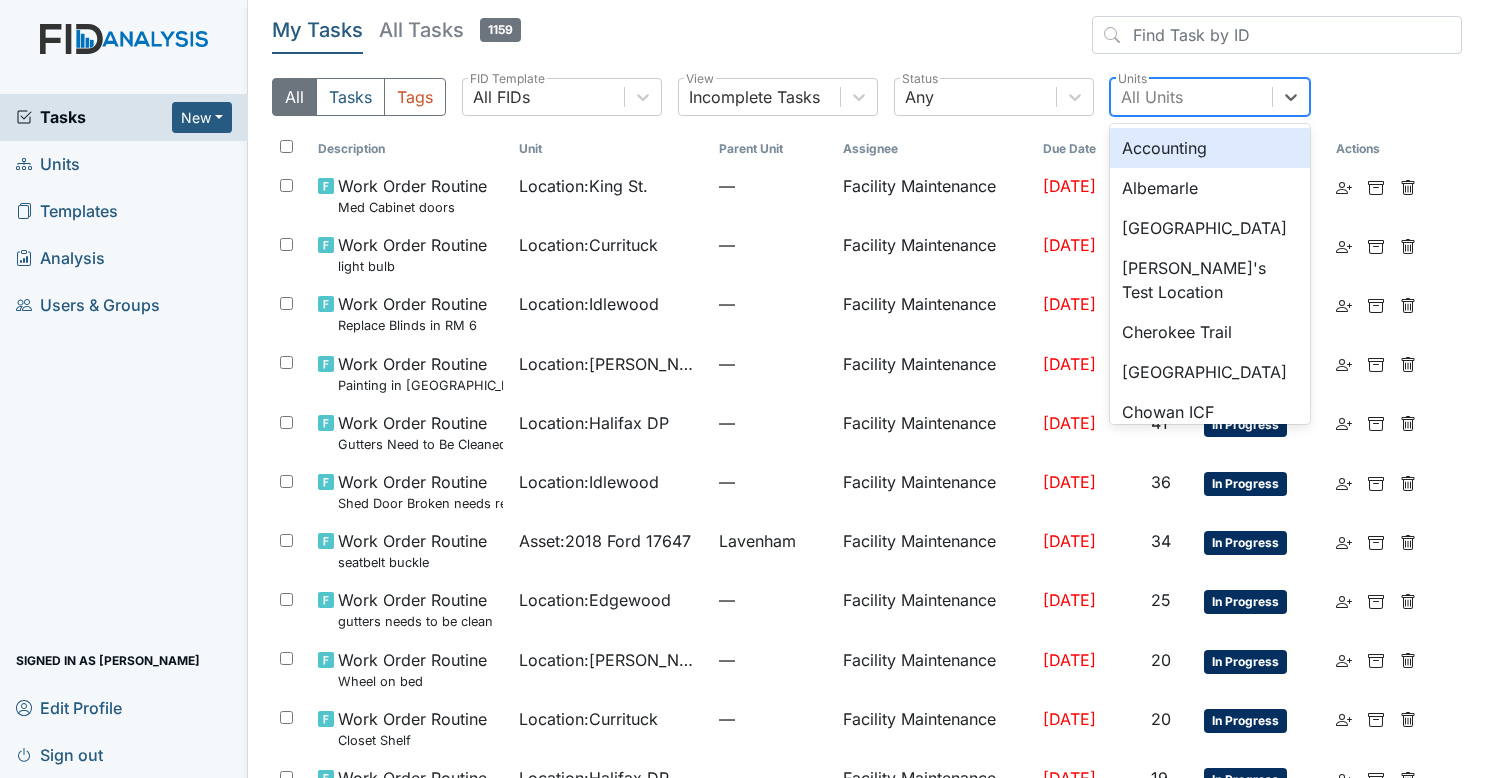 click on "All Units" at bounding box center (1191, 97) 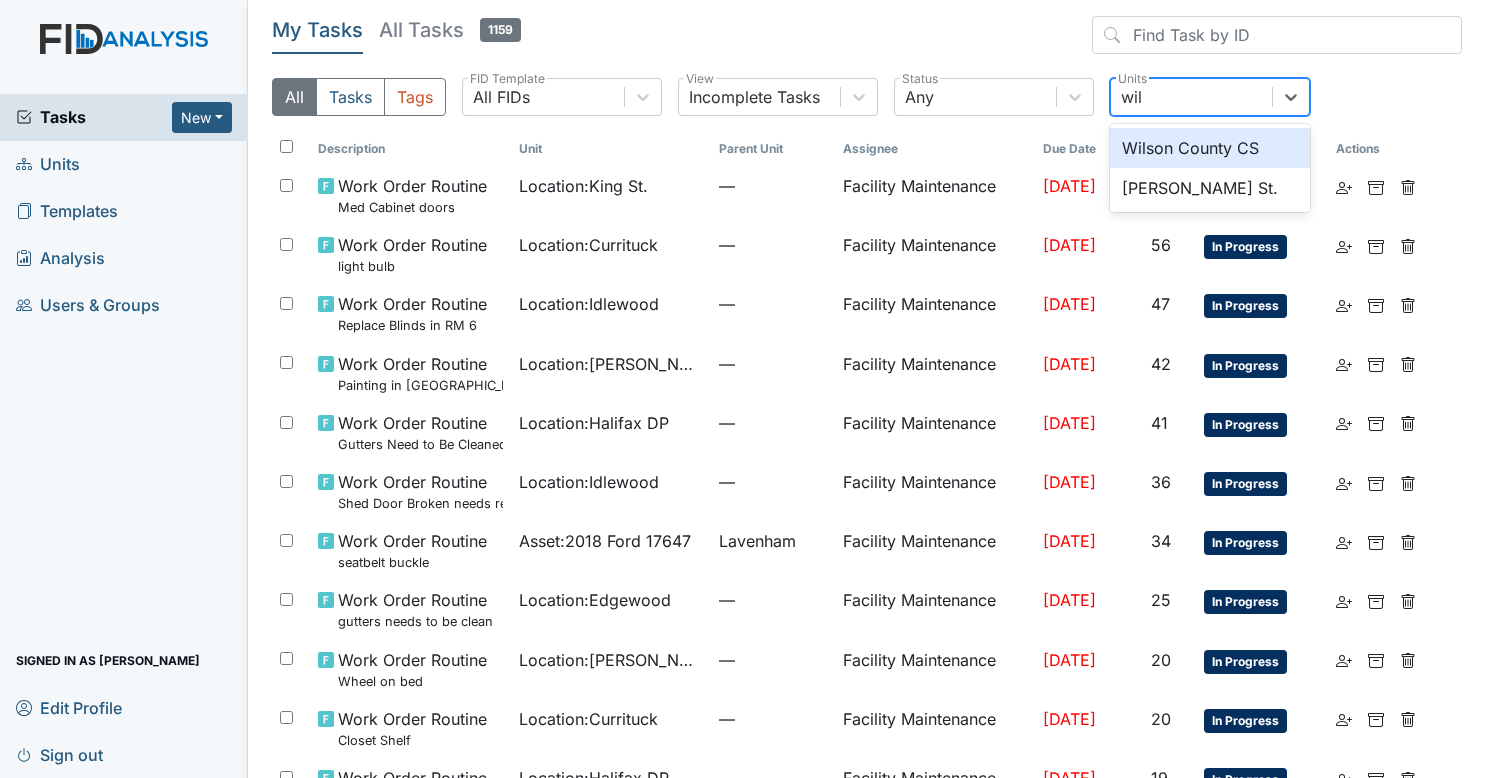 type on "wils" 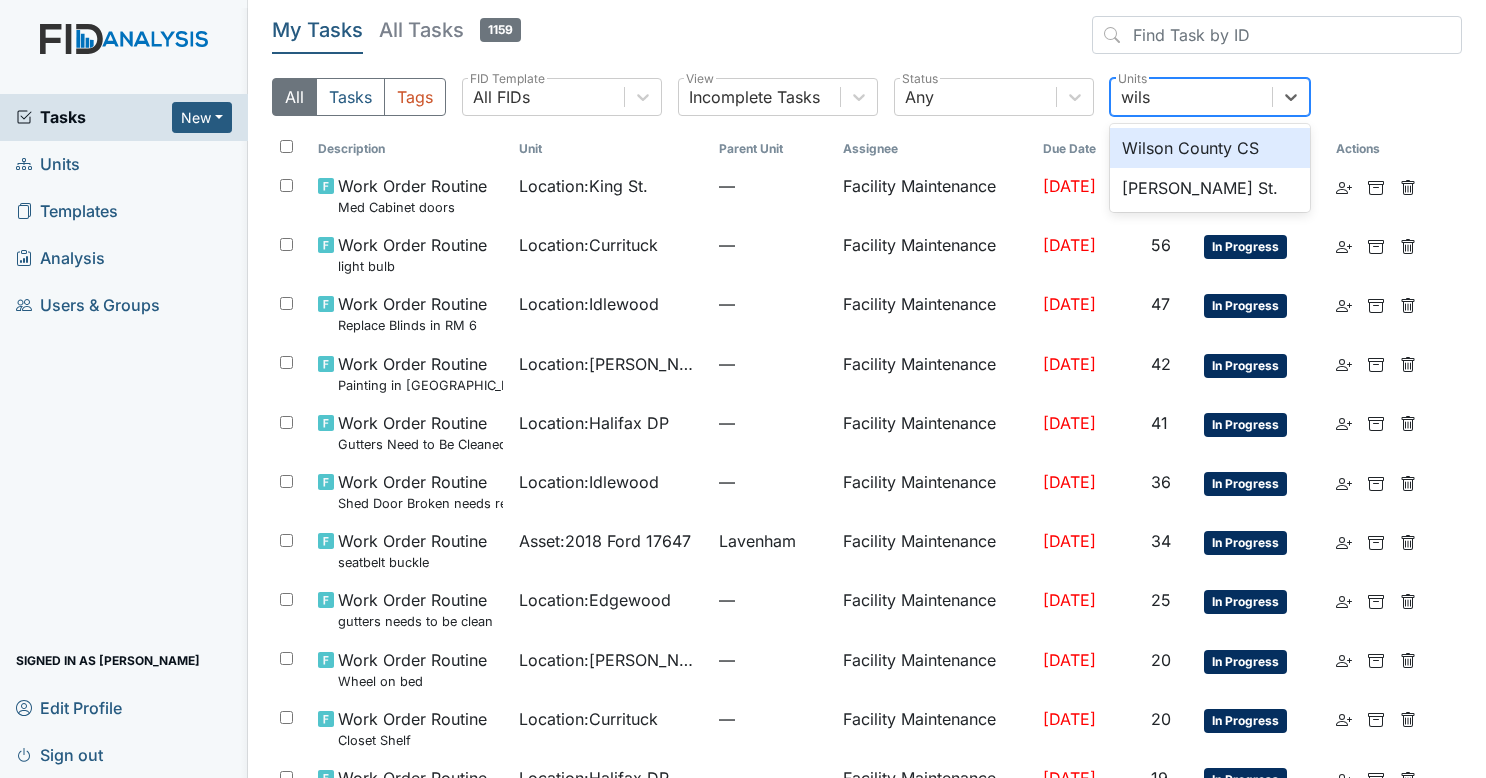 click on "Wilson County CS" at bounding box center [1210, 148] 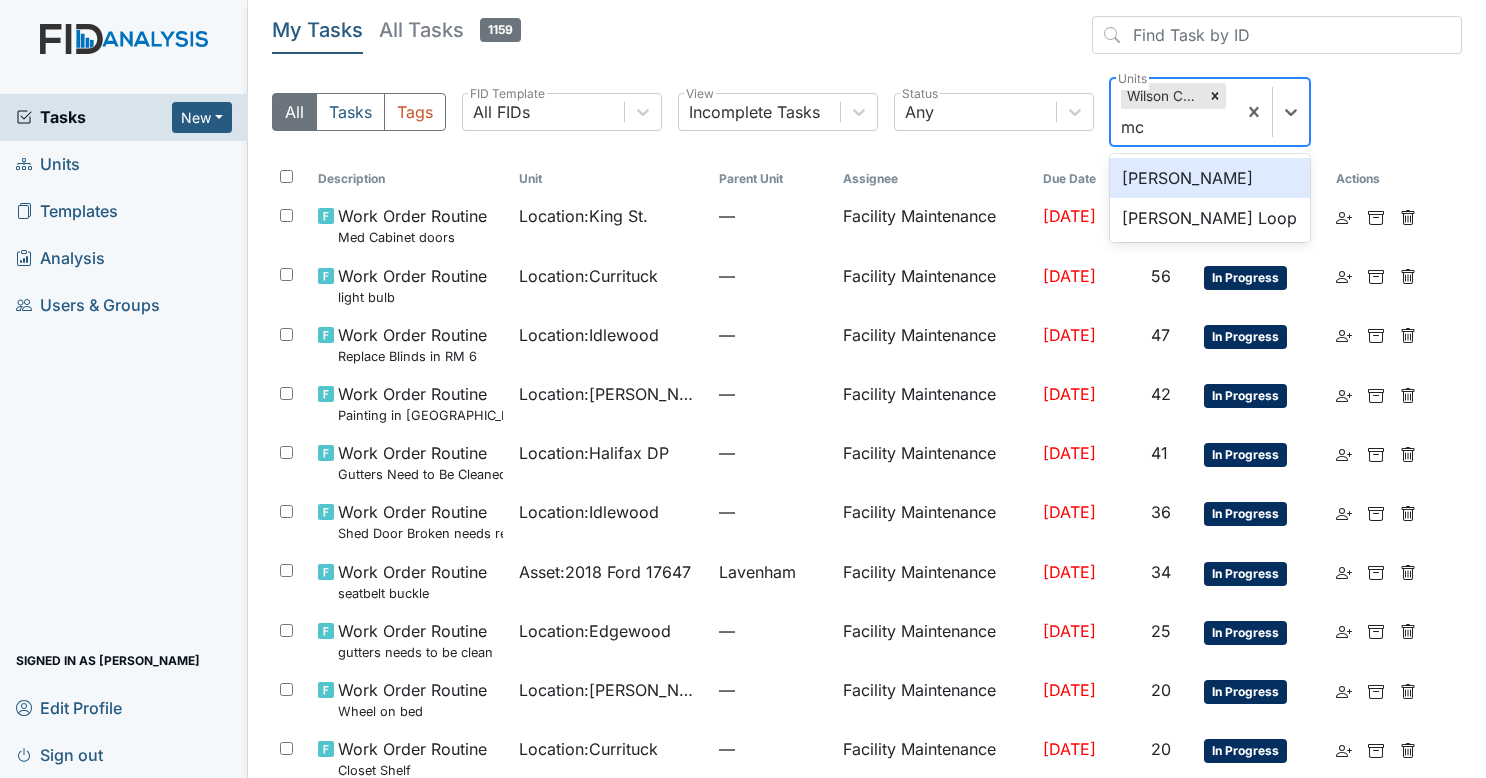 type on "mck" 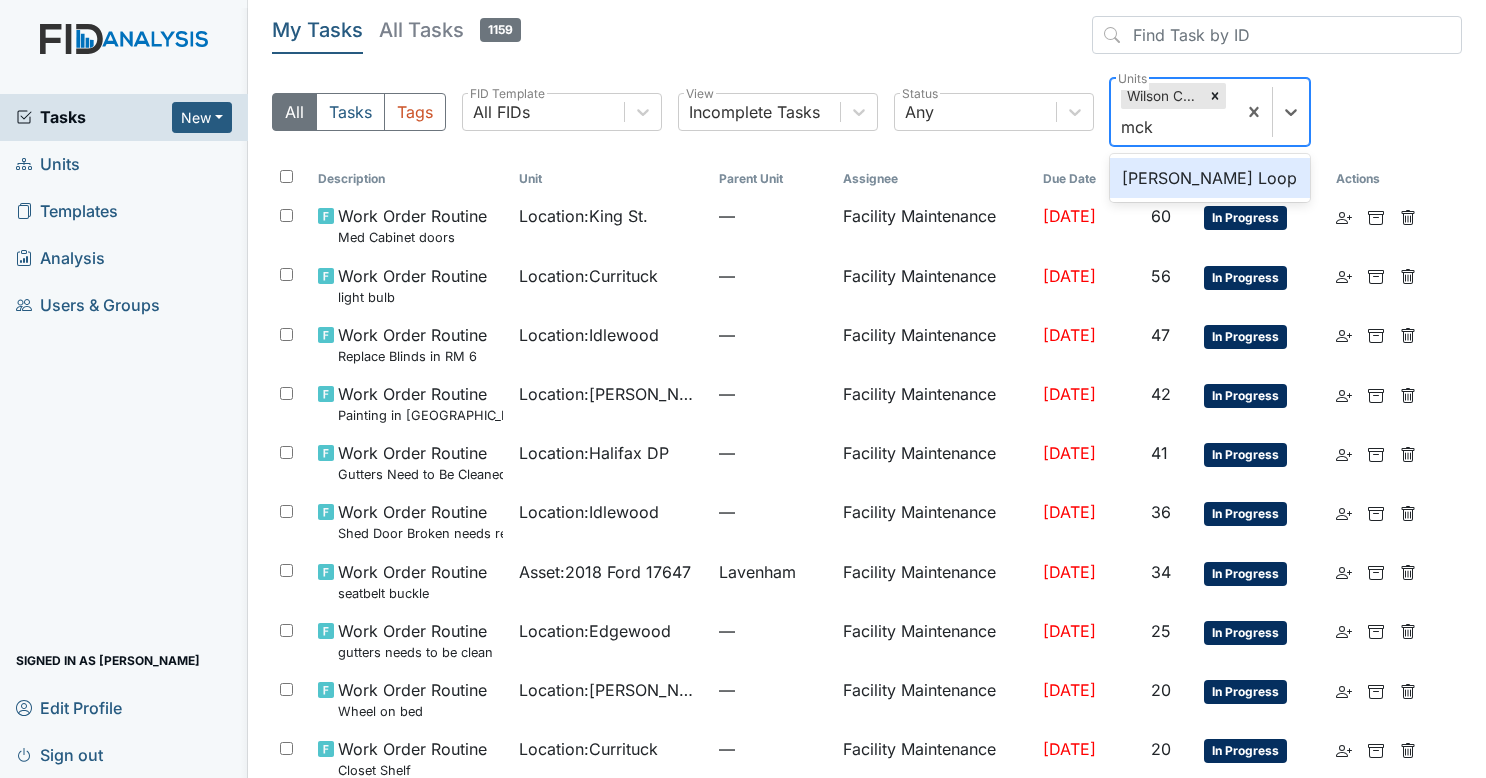 click on "[PERSON_NAME] Loop" at bounding box center [1210, 178] 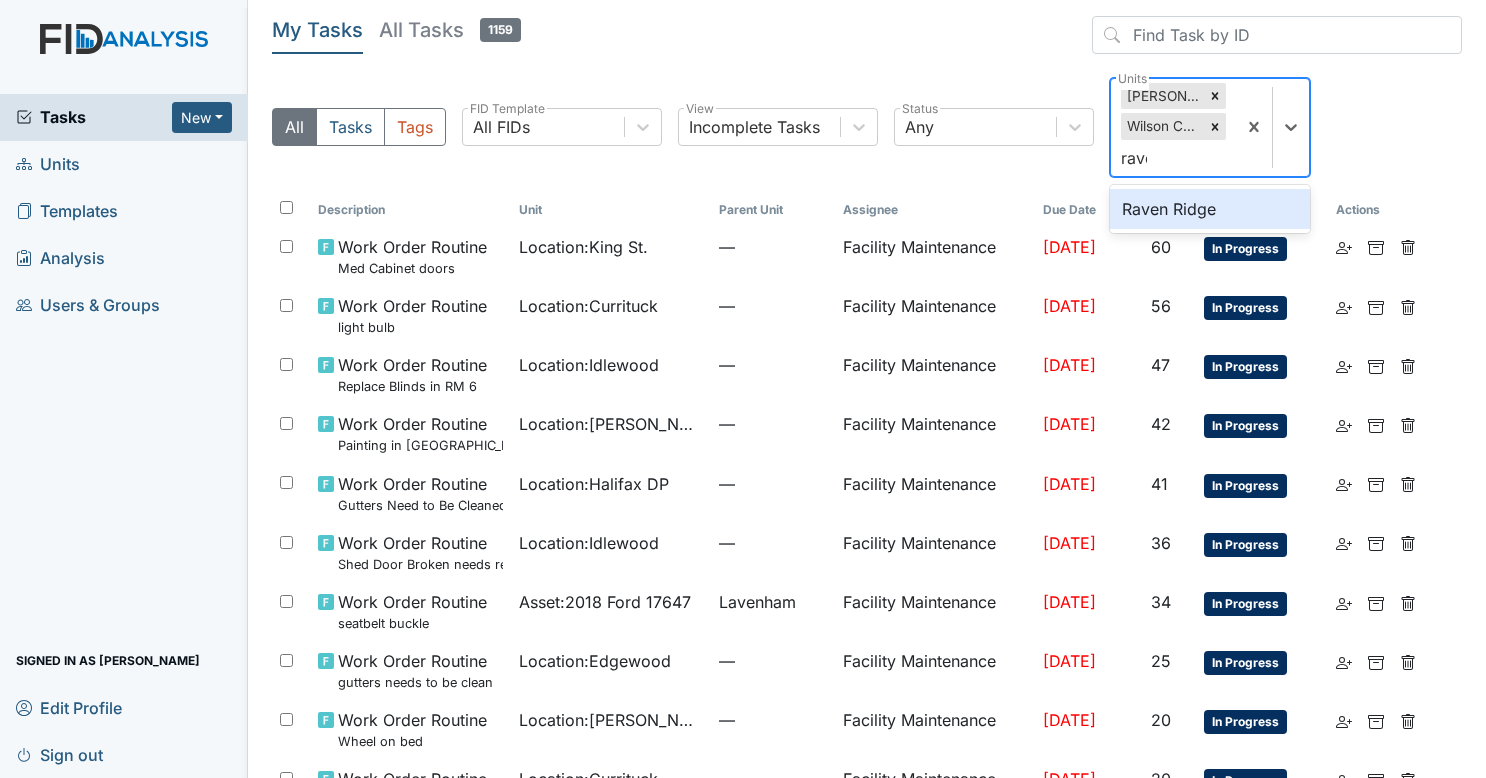 type on "raven" 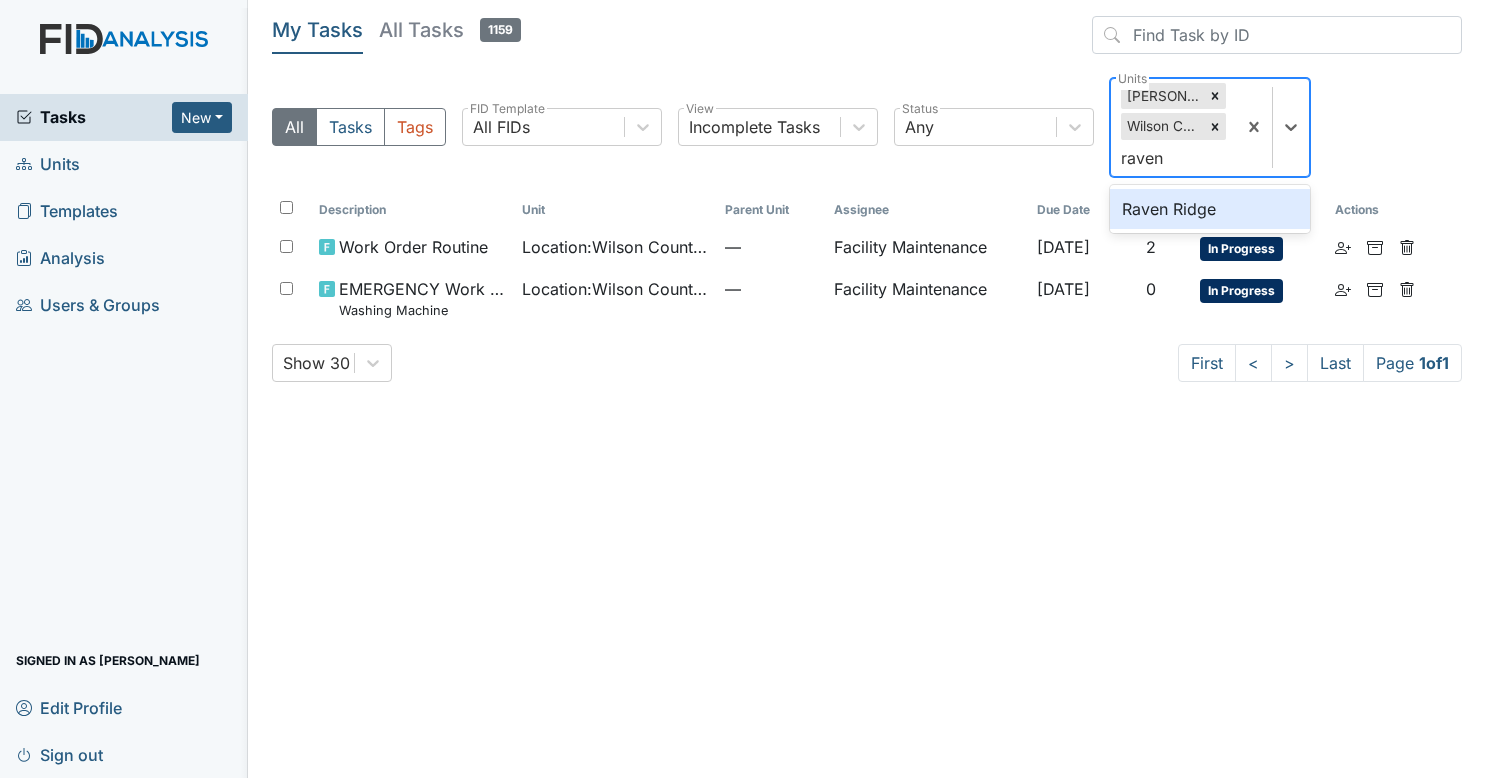click on "Raven Ridge" at bounding box center [1210, 209] 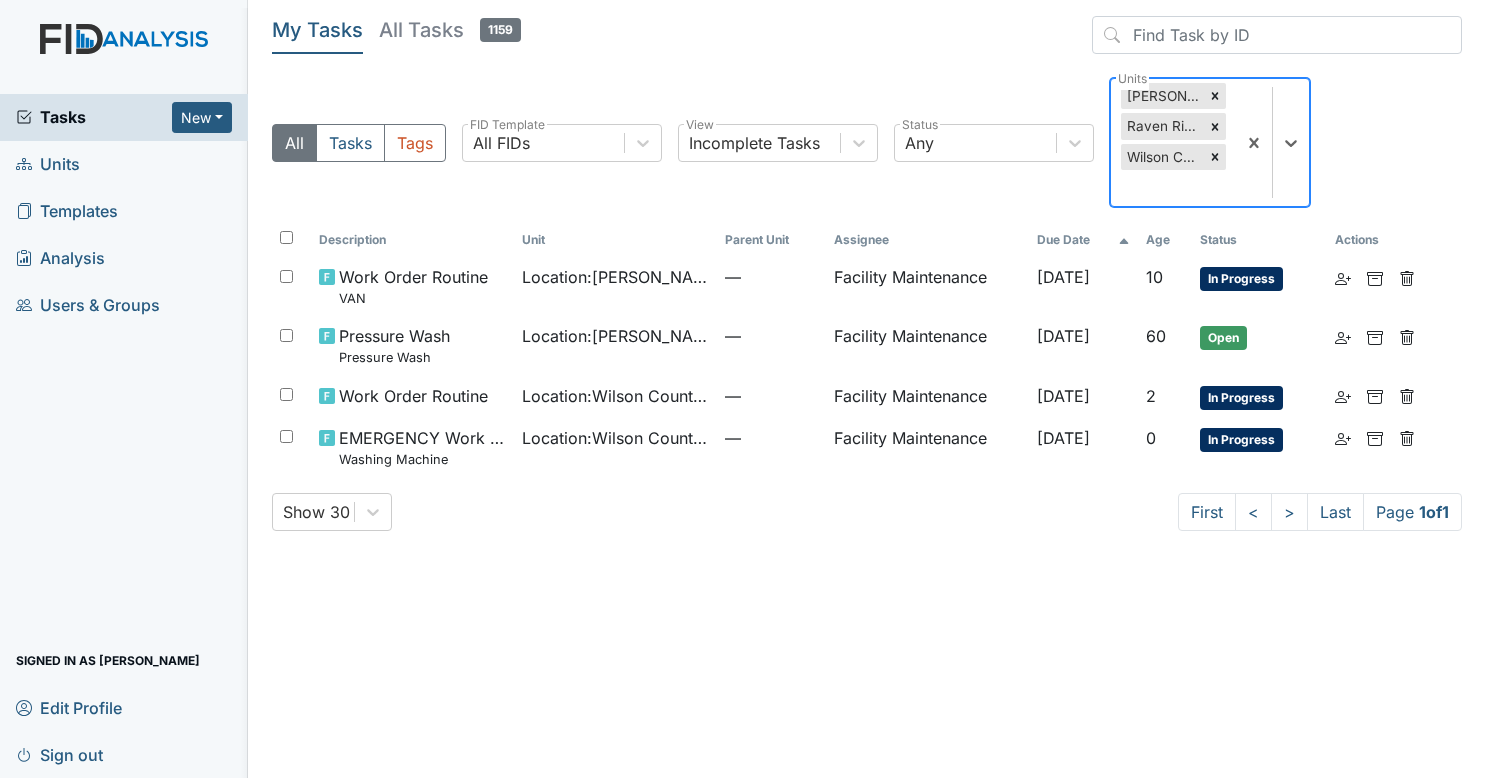 type on "o" 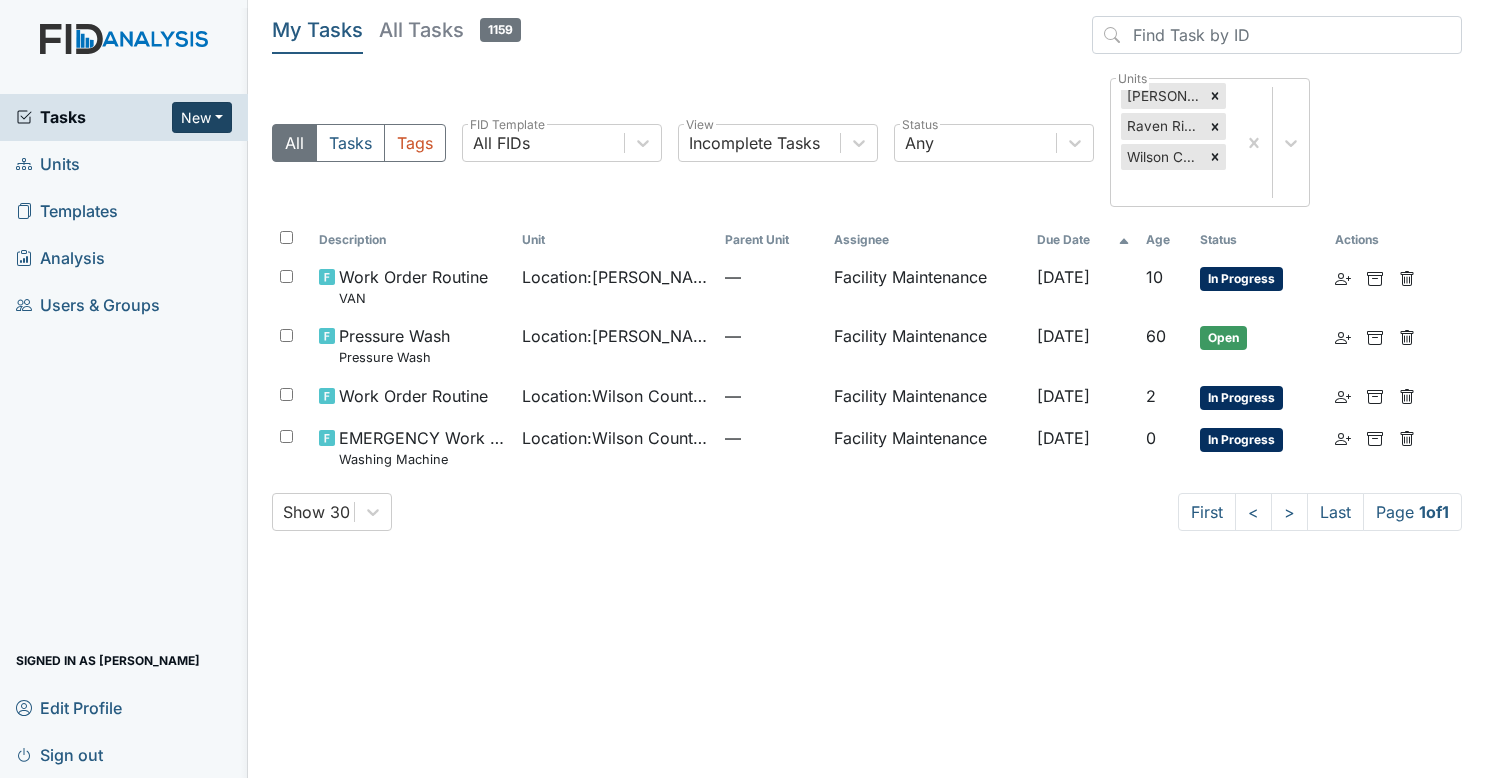 click on "New" at bounding box center (202, 117) 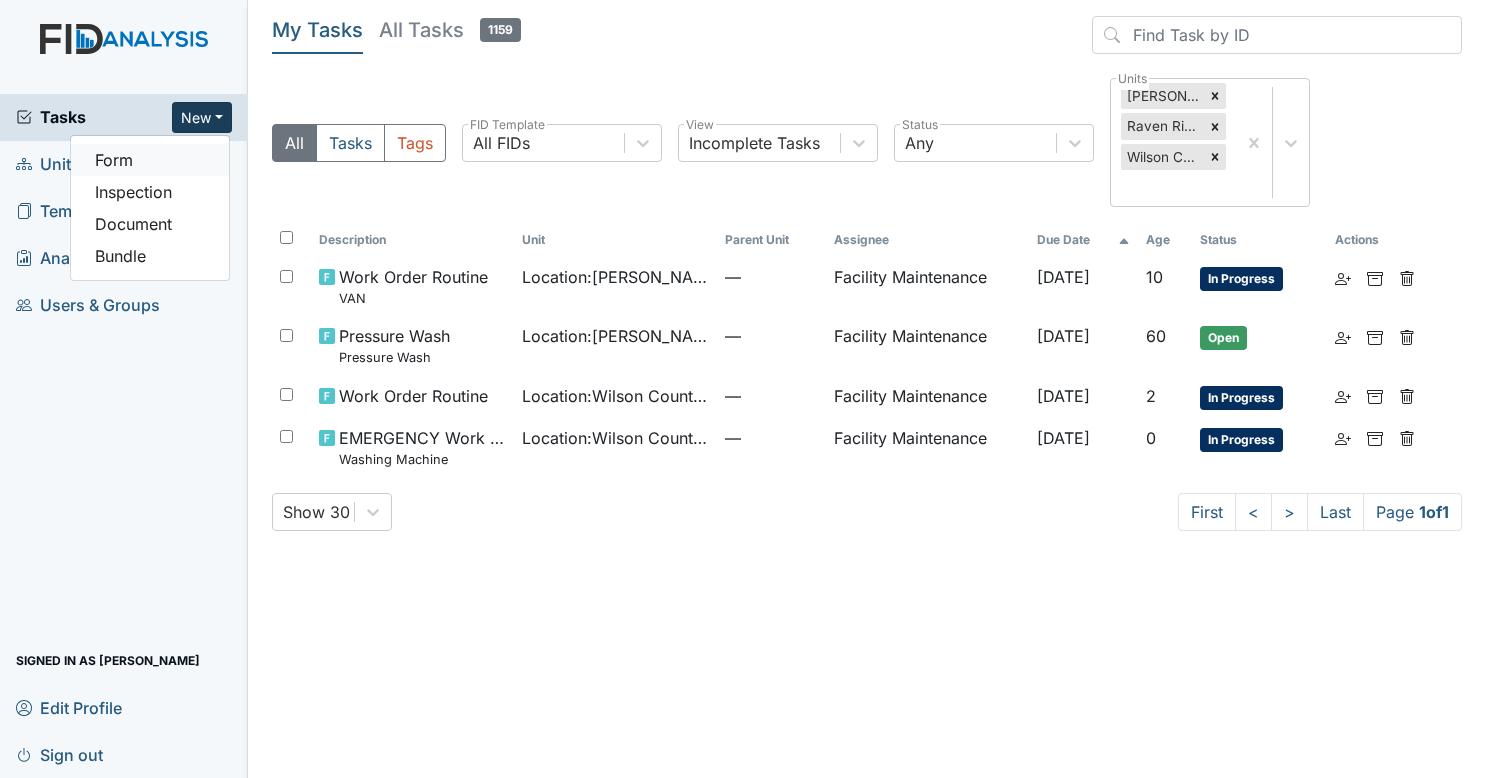 click on "Form" at bounding box center [150, 160] 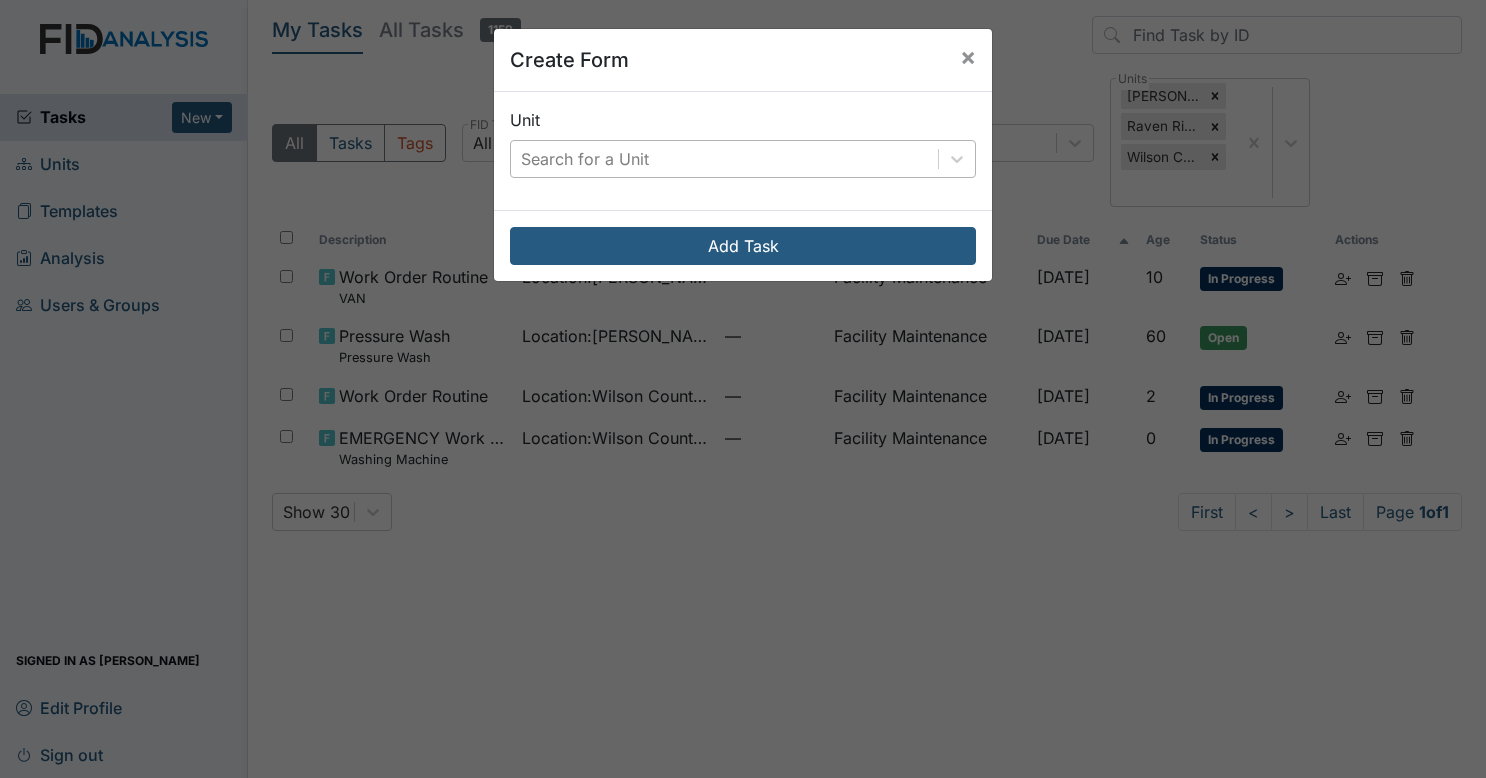 click on "Search for a Unit" at bounding box center [585, 159] 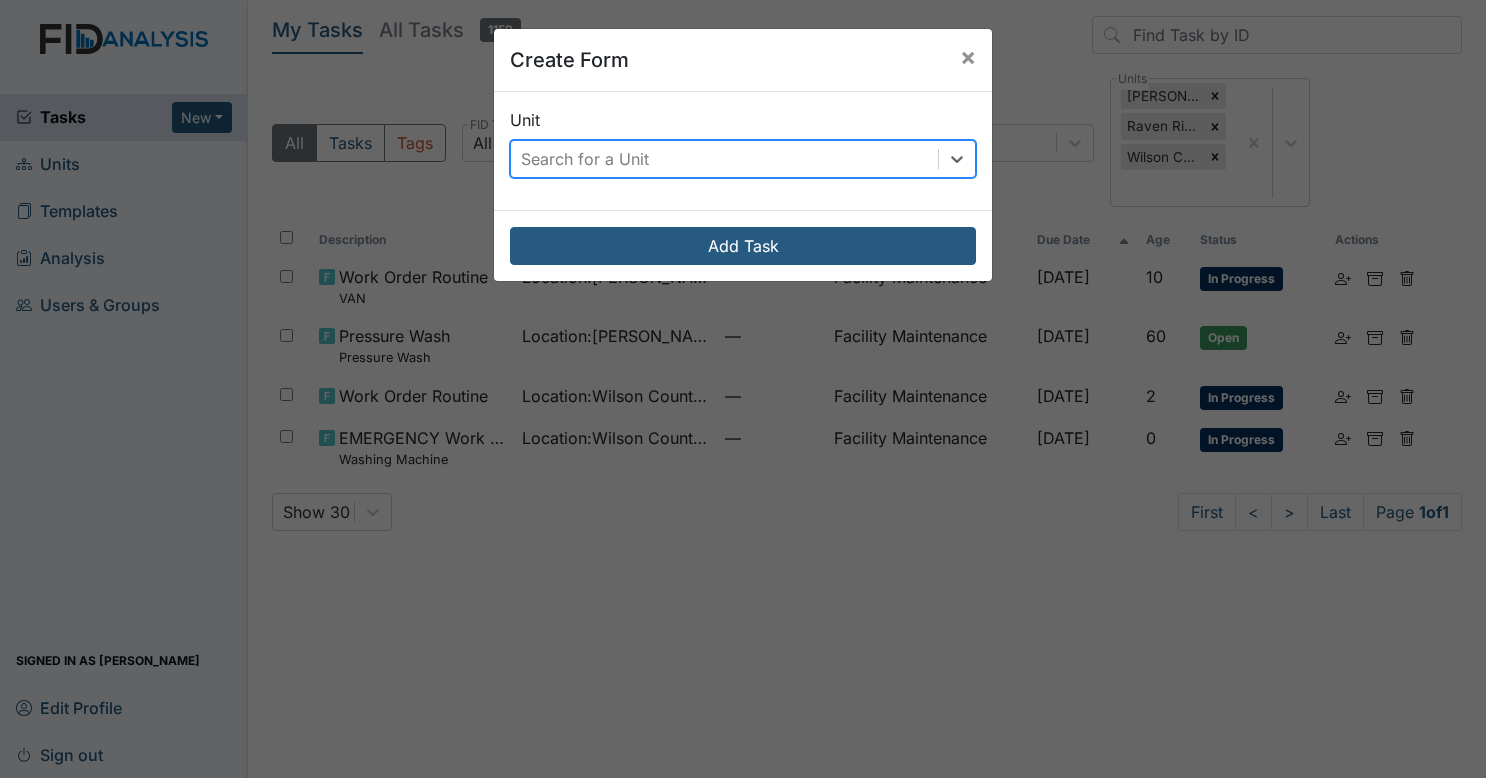click on "Search for a Unit" at bounding box center (585, 159) 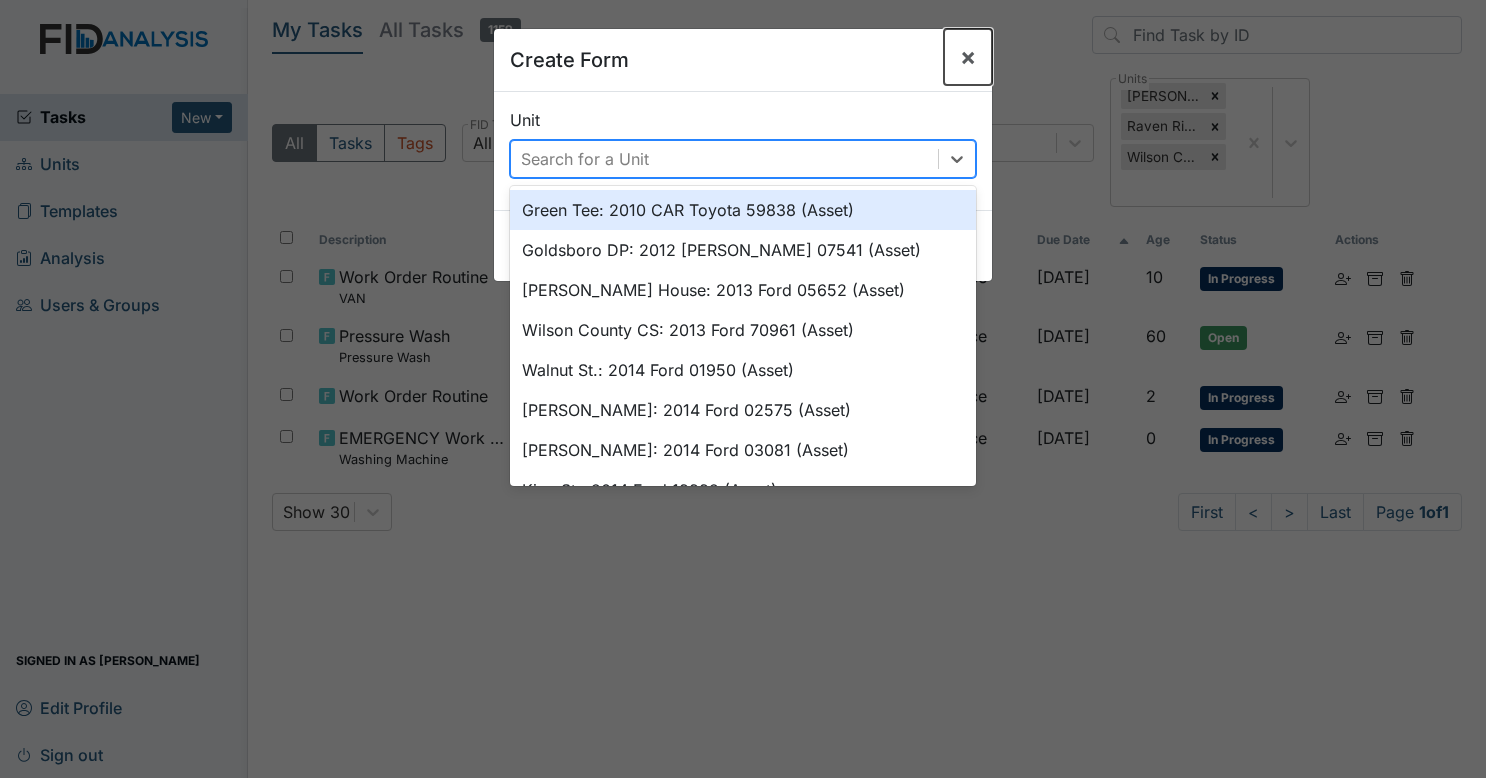 click on "×" at bounding box center (968, 57) 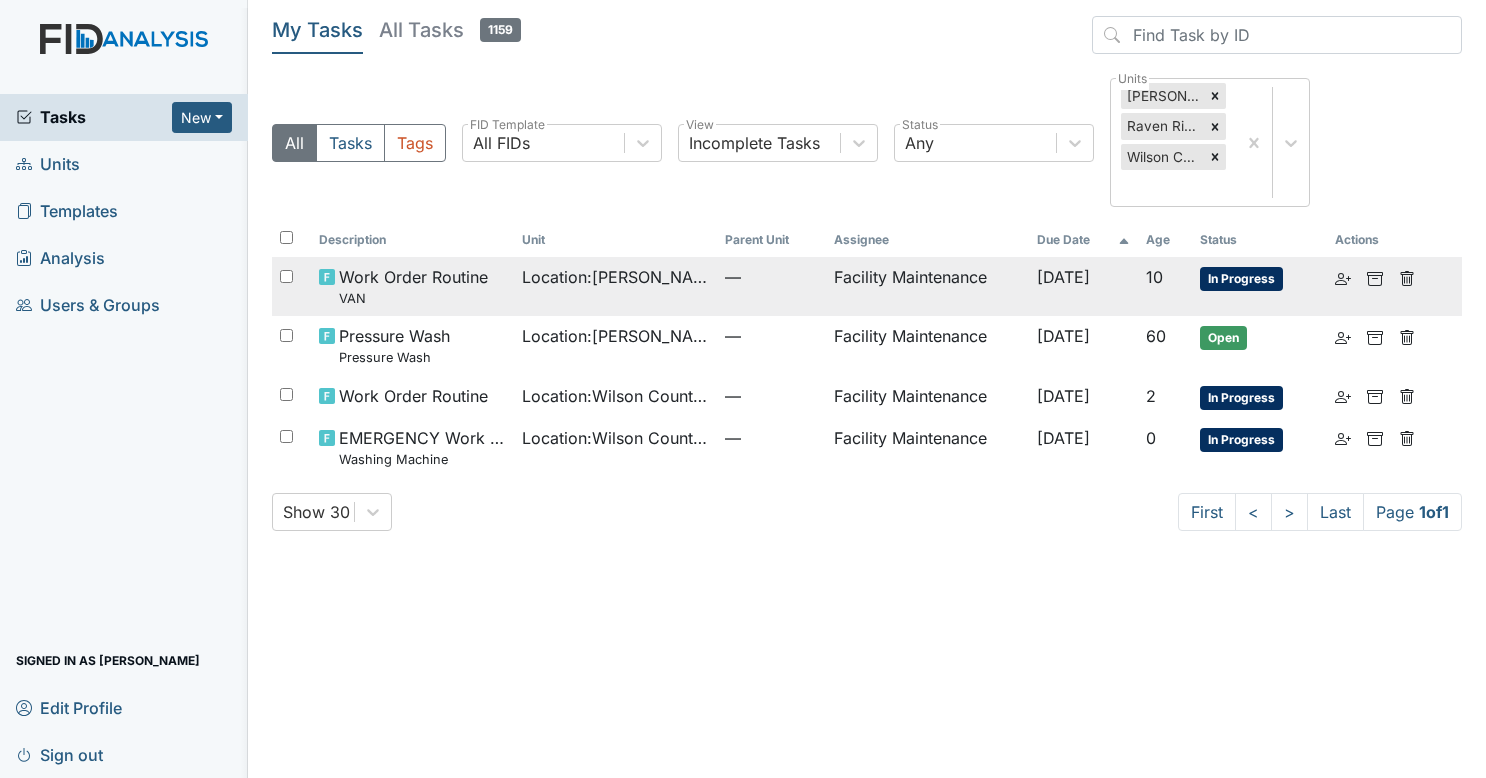 click on "—" at bounding box center [771, 286] 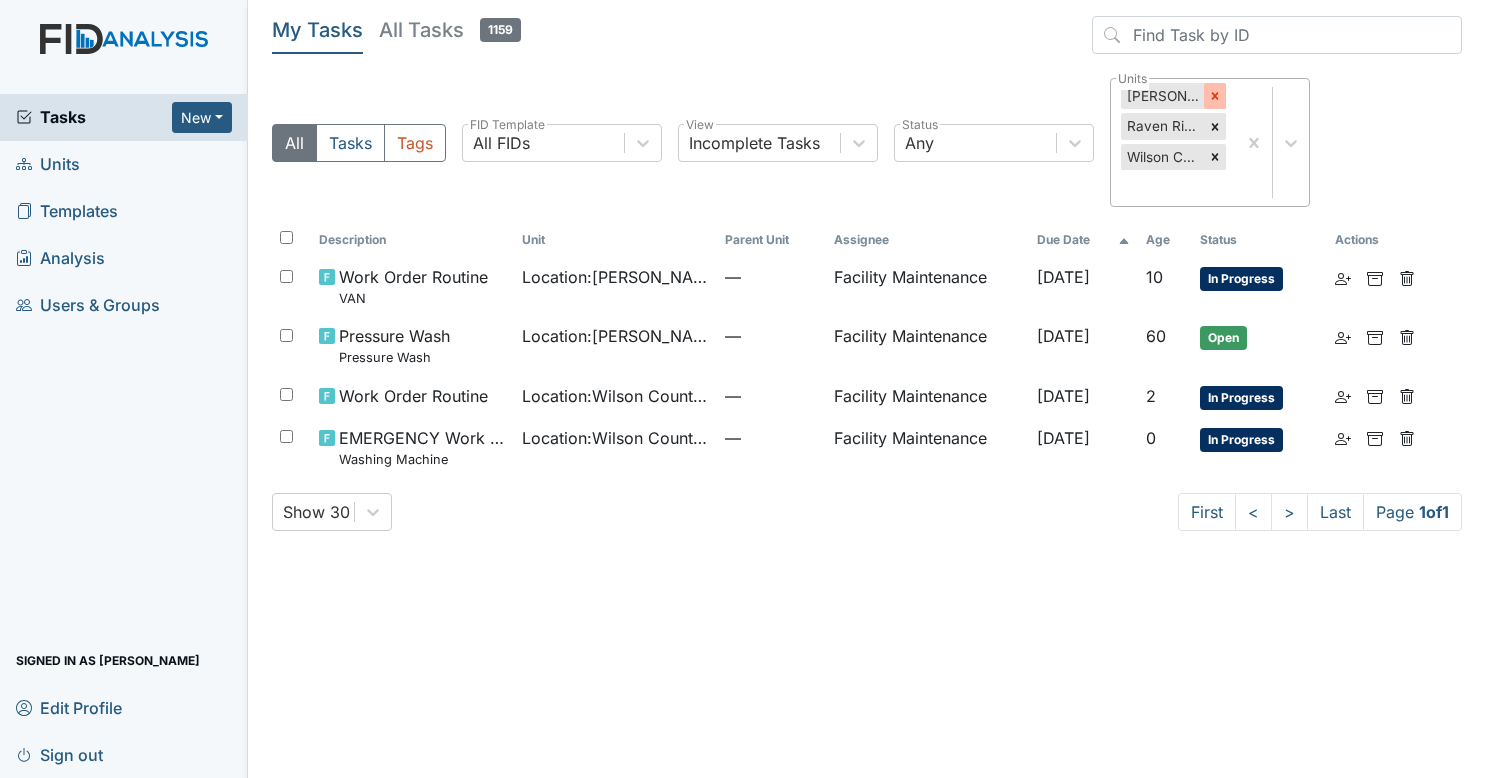 click at bounding box center (1215, 96) 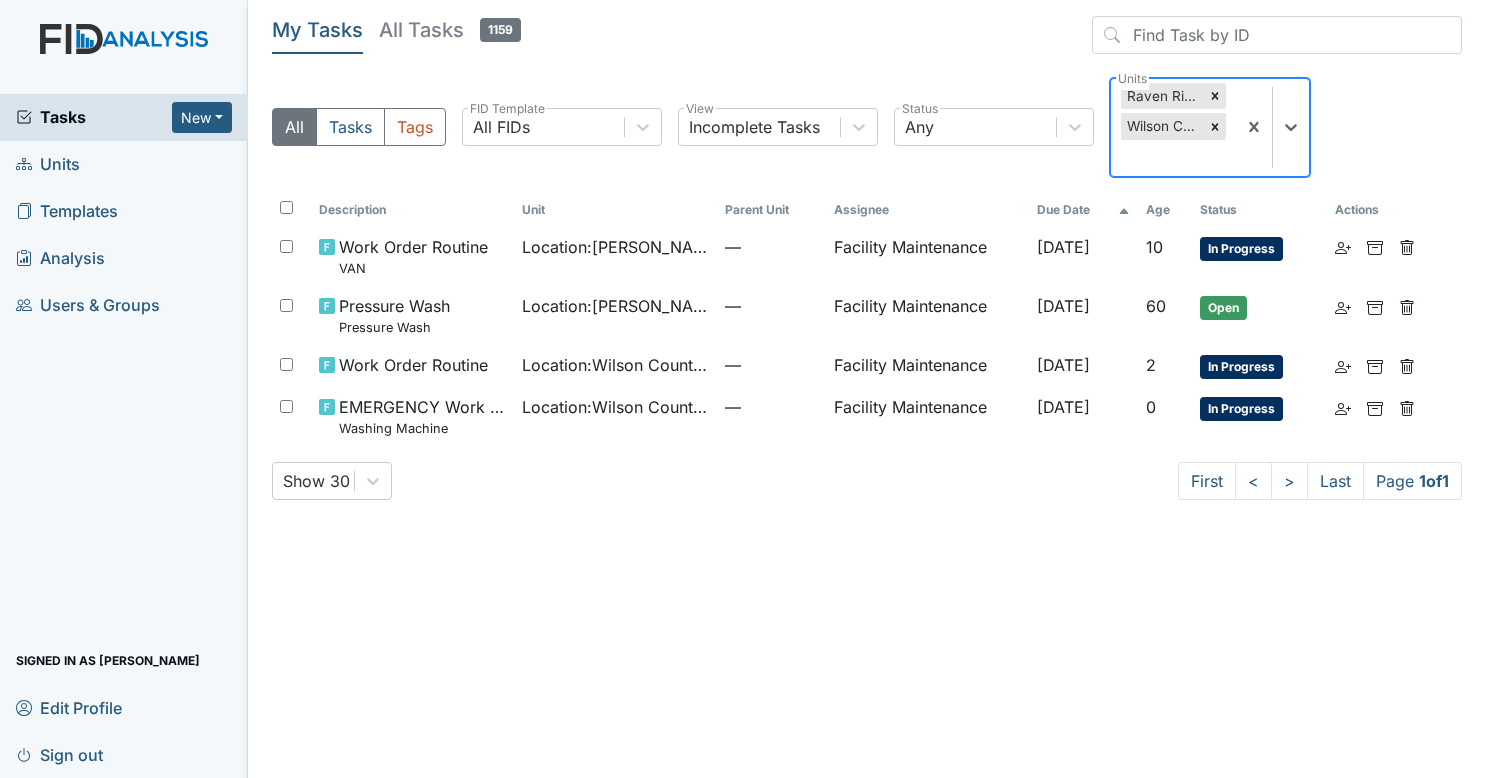 click at bounding box center (1215, 96) 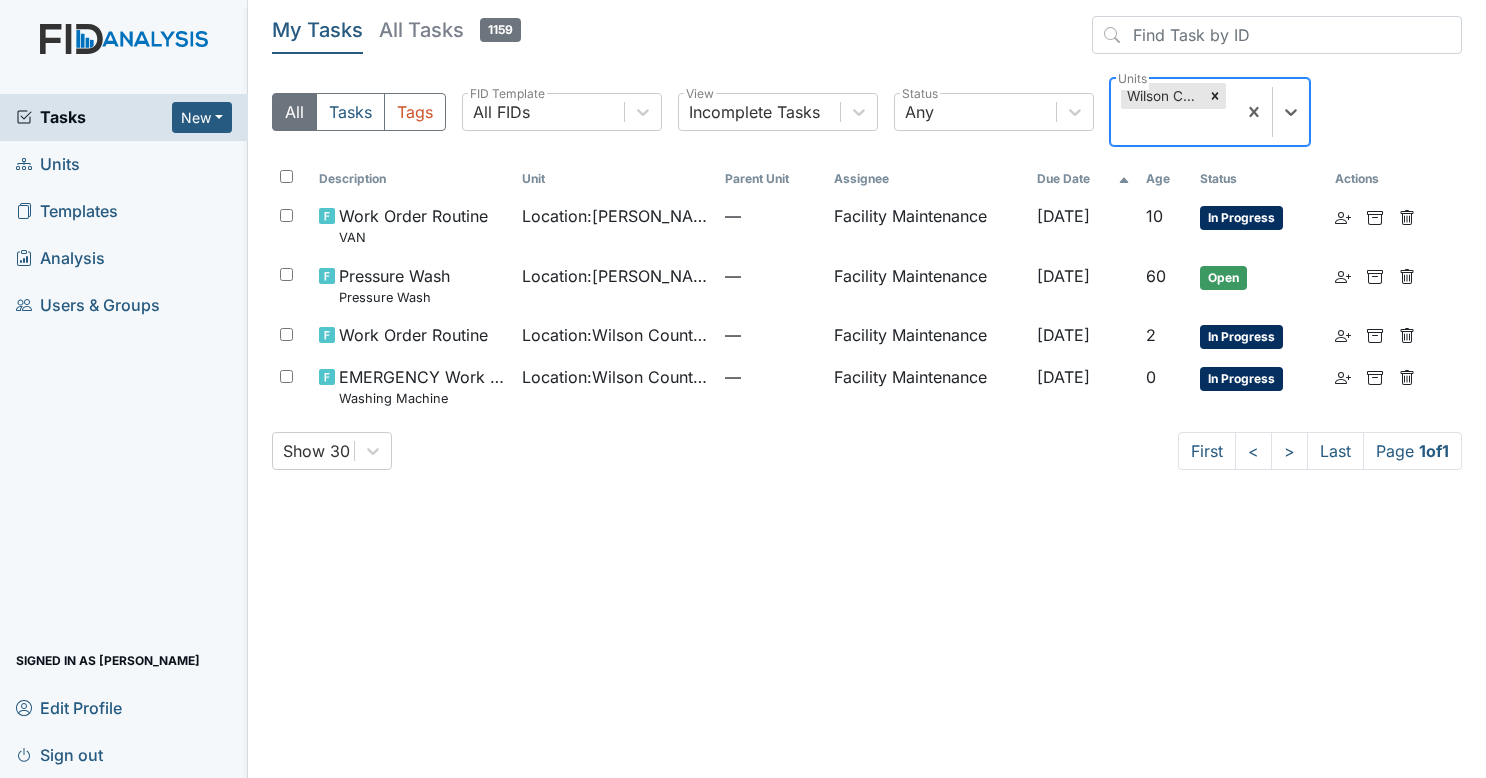 click at bounding box center [1215, 96] 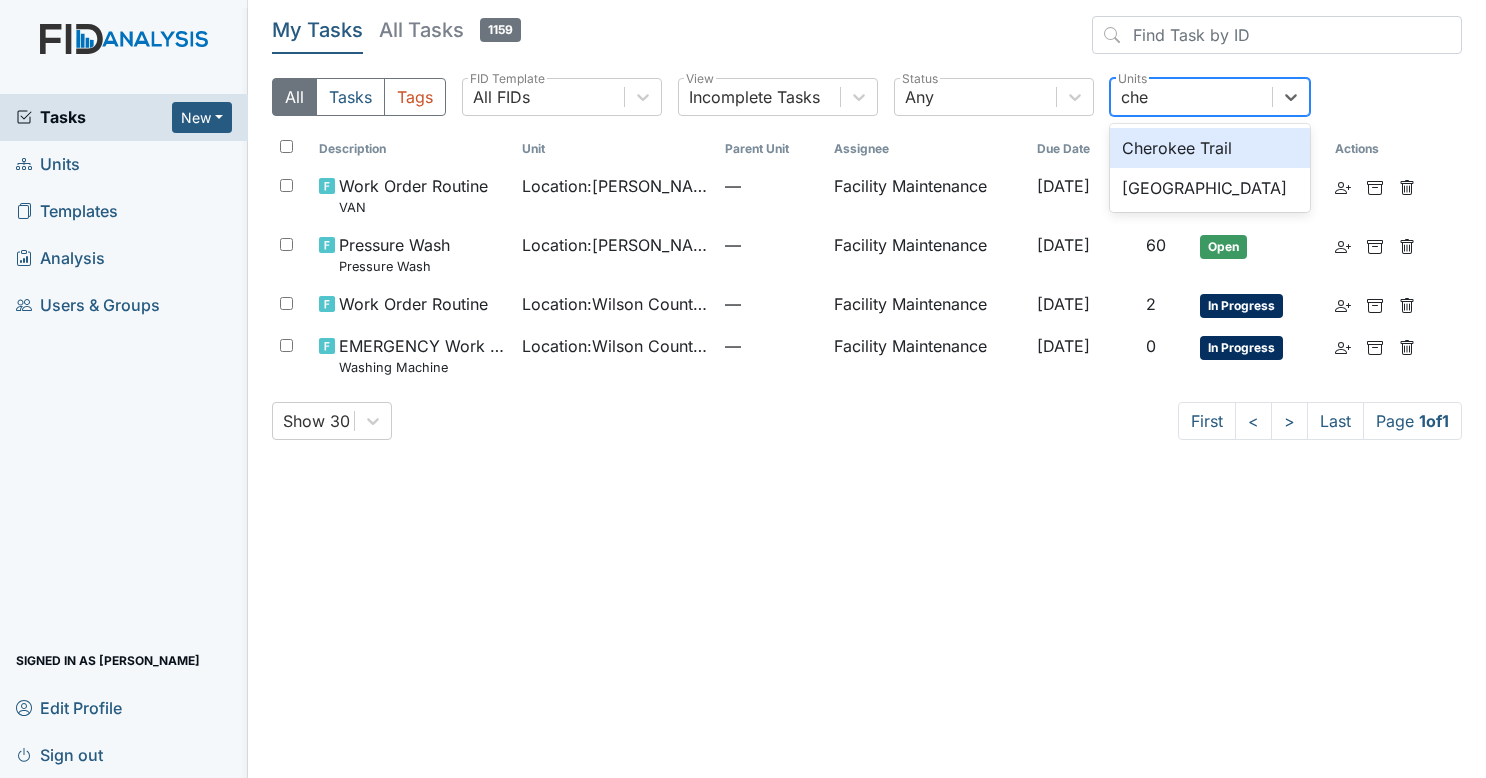 type on "cher" 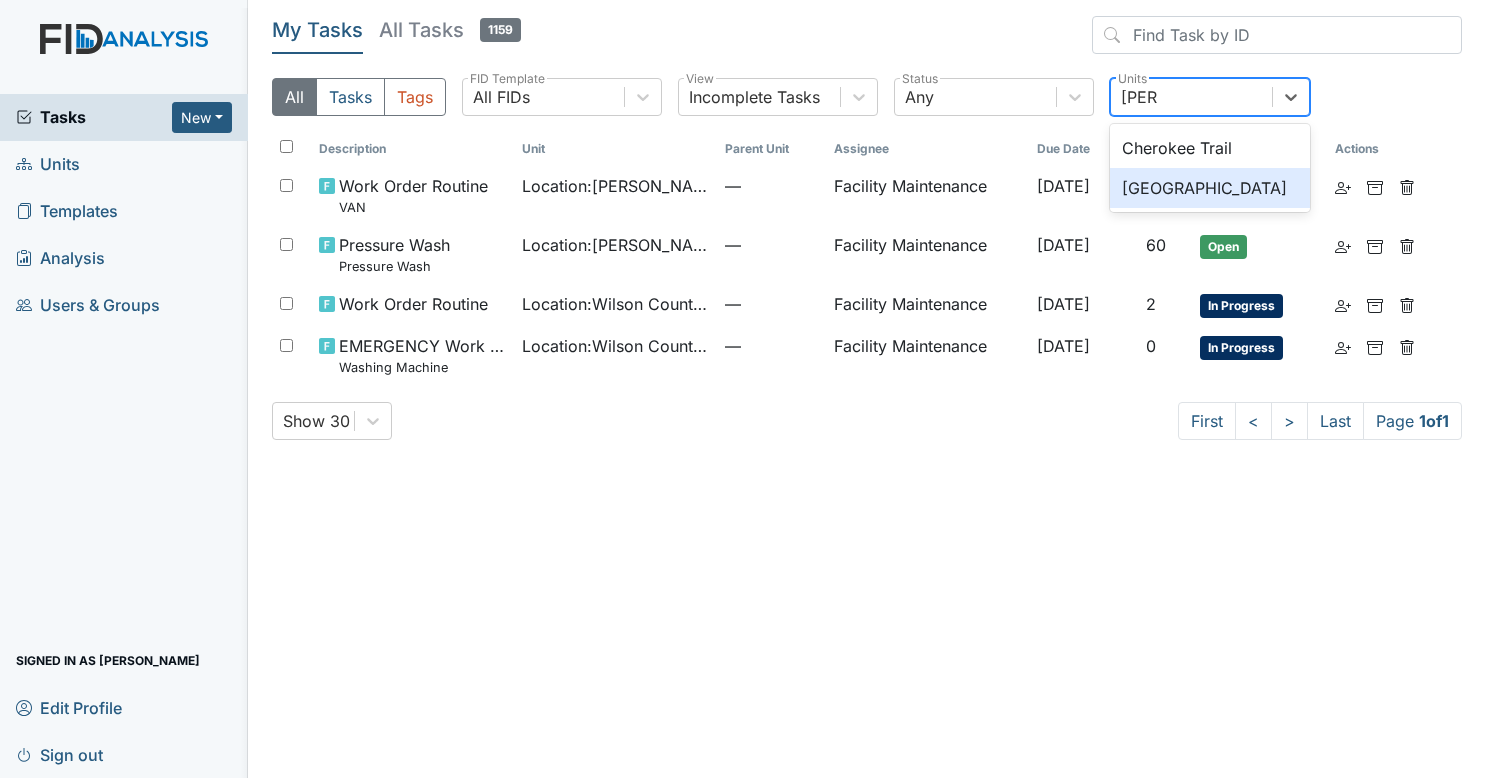 click on "Cherry Lane" at bounding box center (1210, 188) 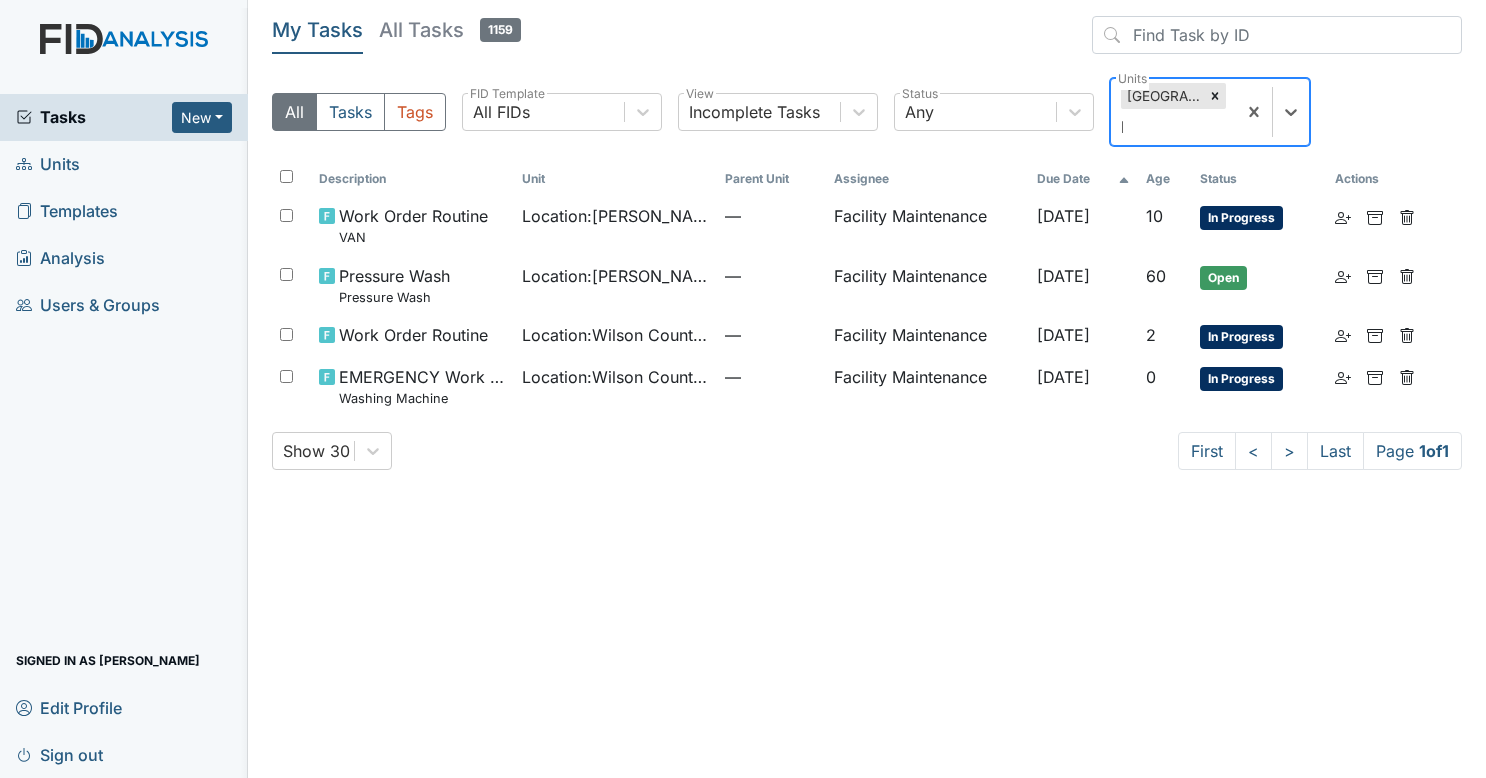 type on "la" 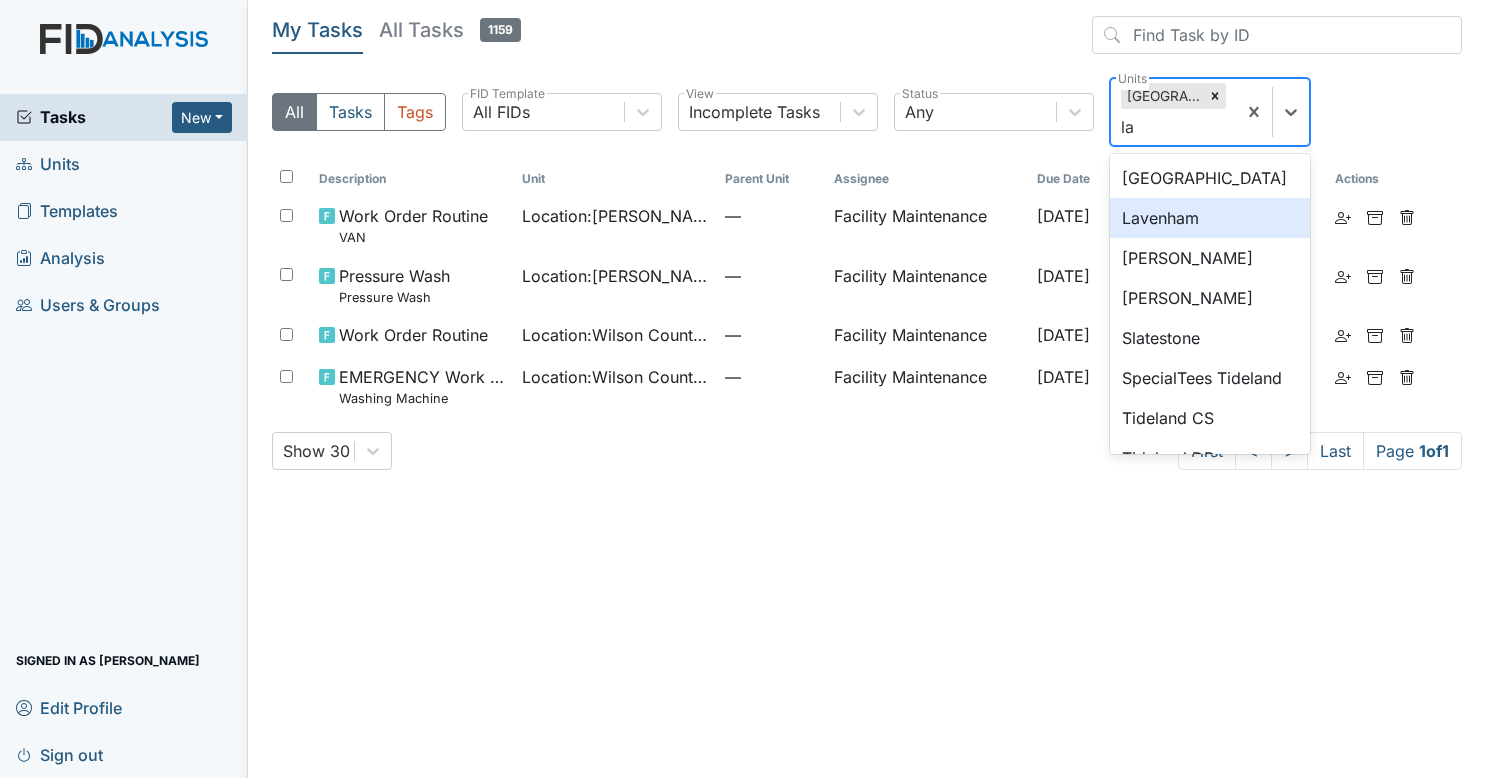 click on "Lavenham" at bounding box center [1210, 218] 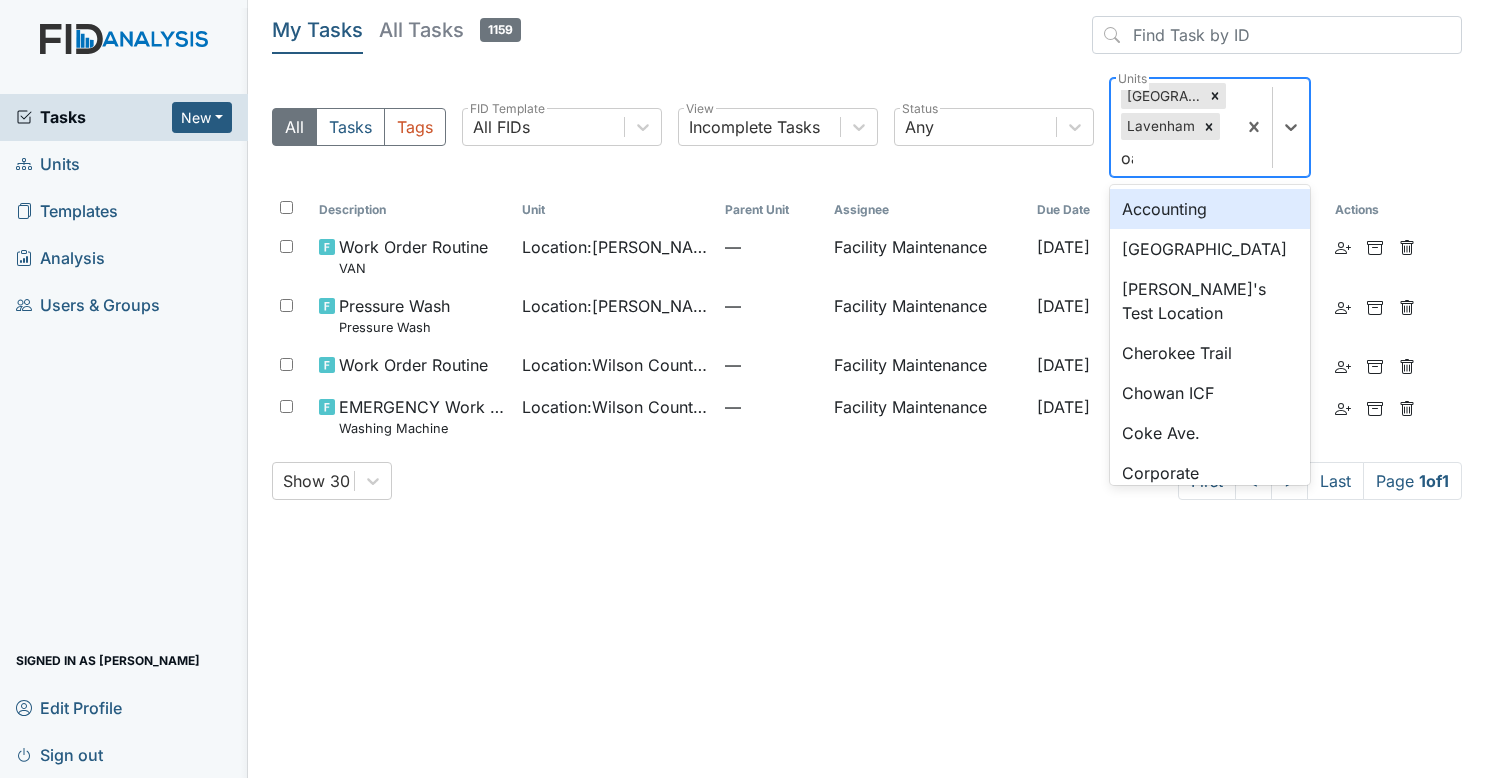 type on "oak" 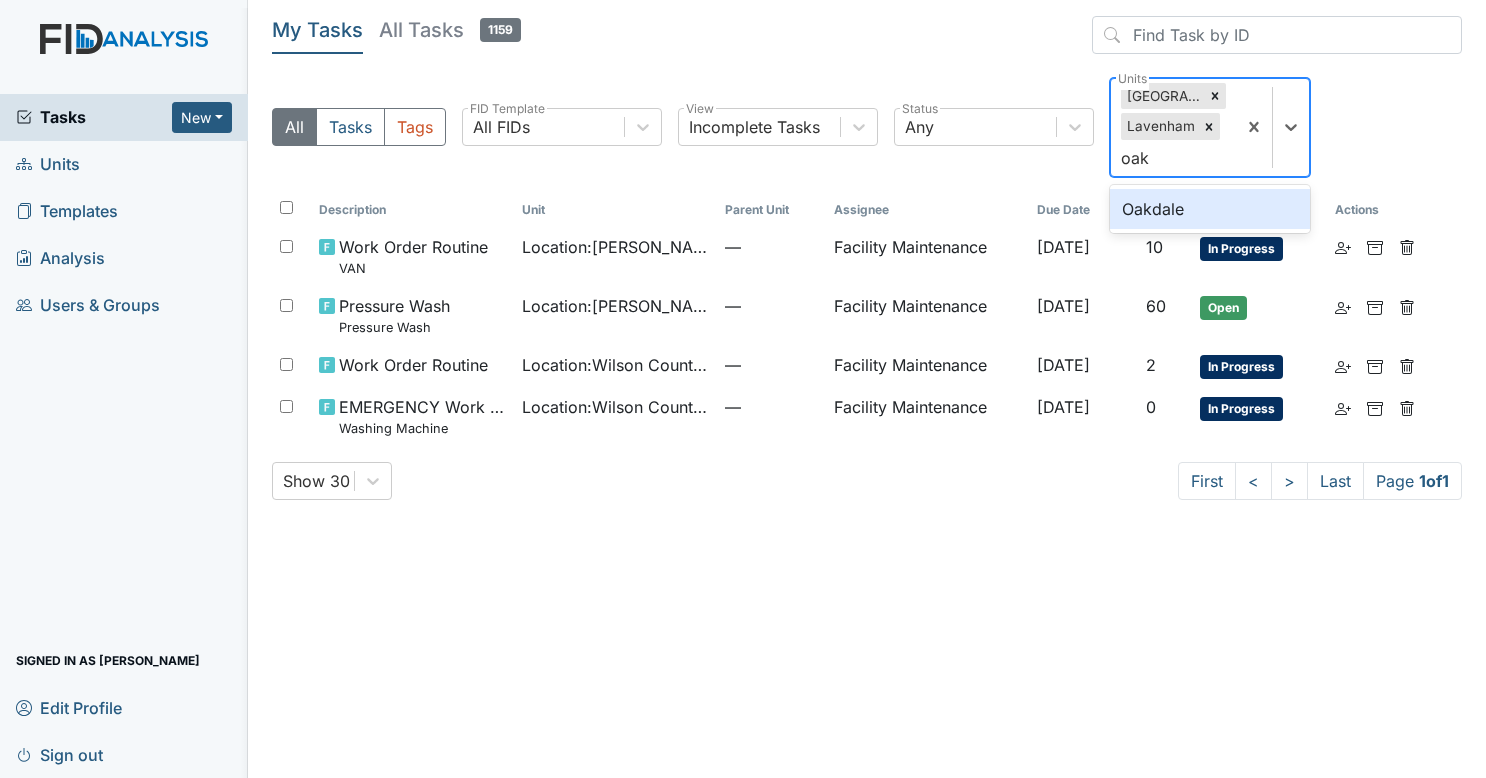 click on "Oakdale" at bounding box center (1210, 209) 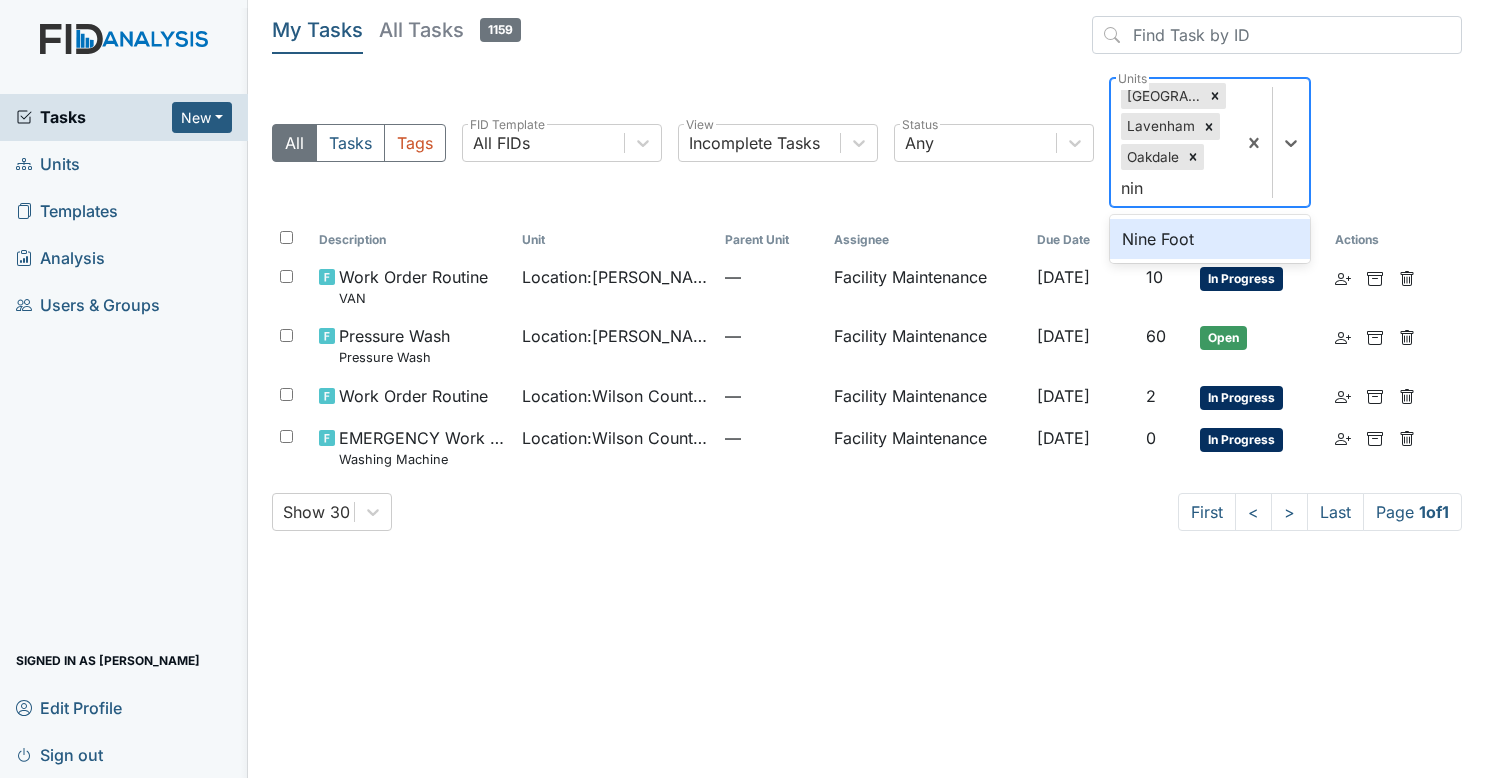 type on "nine" 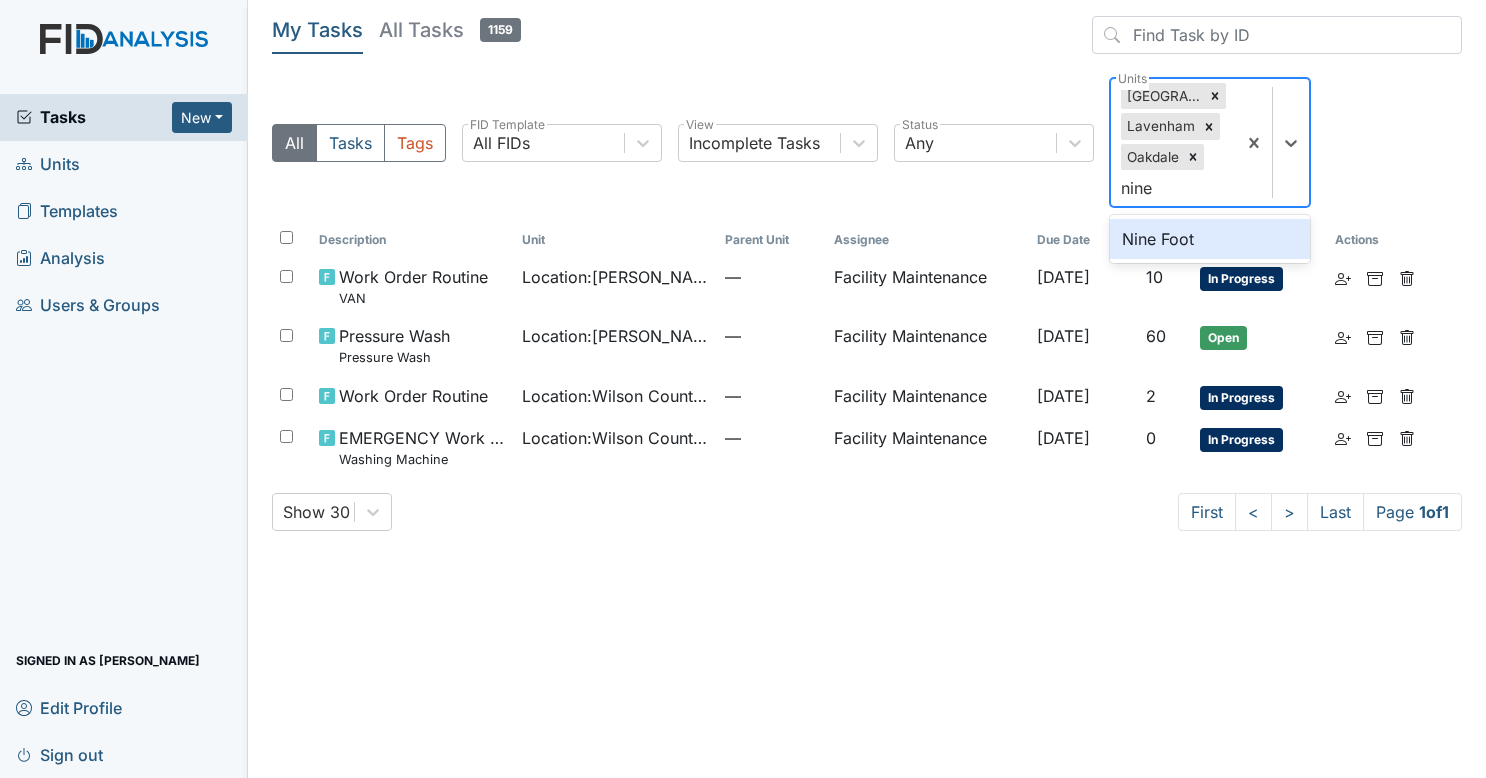 click on "Nine Foot" at bounding box center (1210, 239) 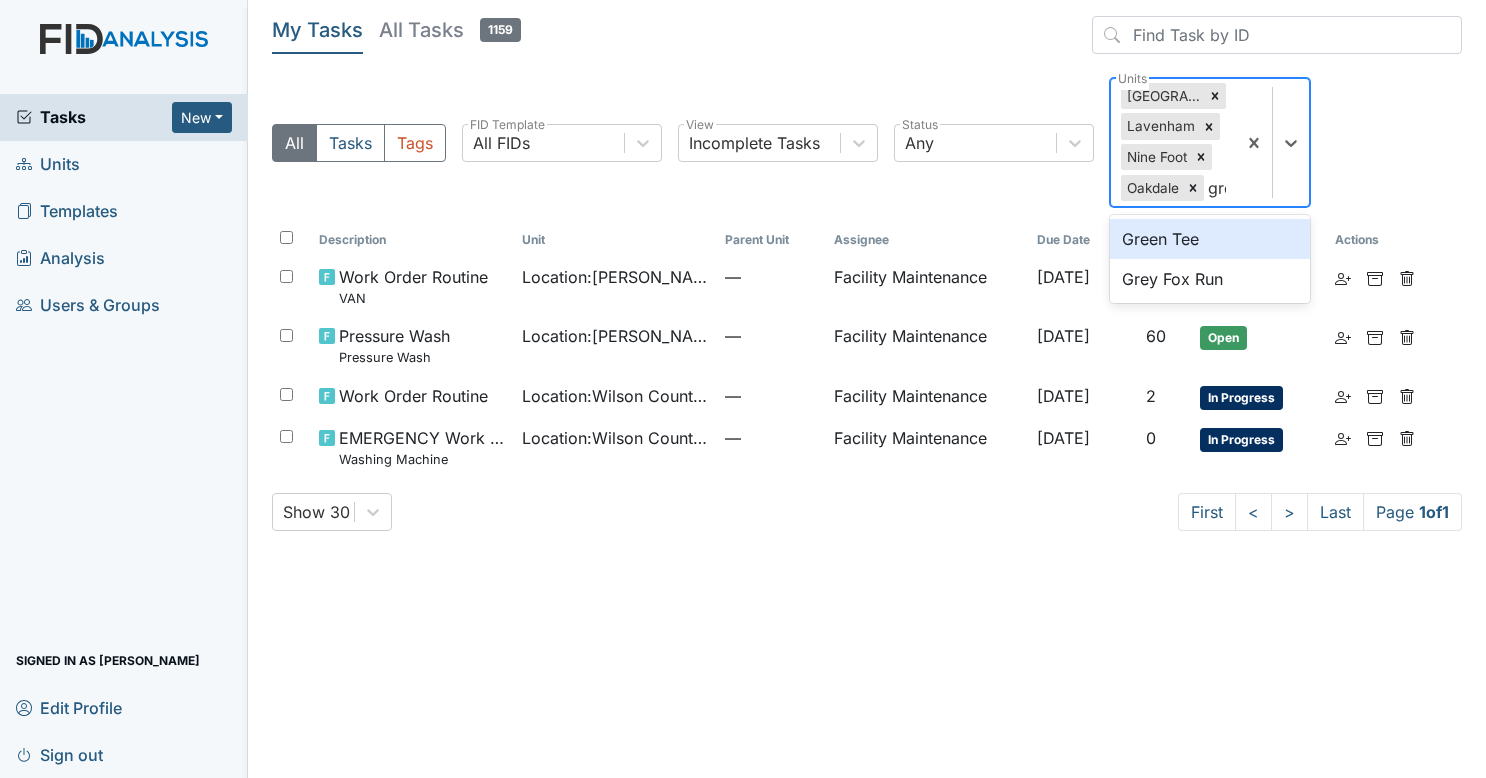 type on "grey" 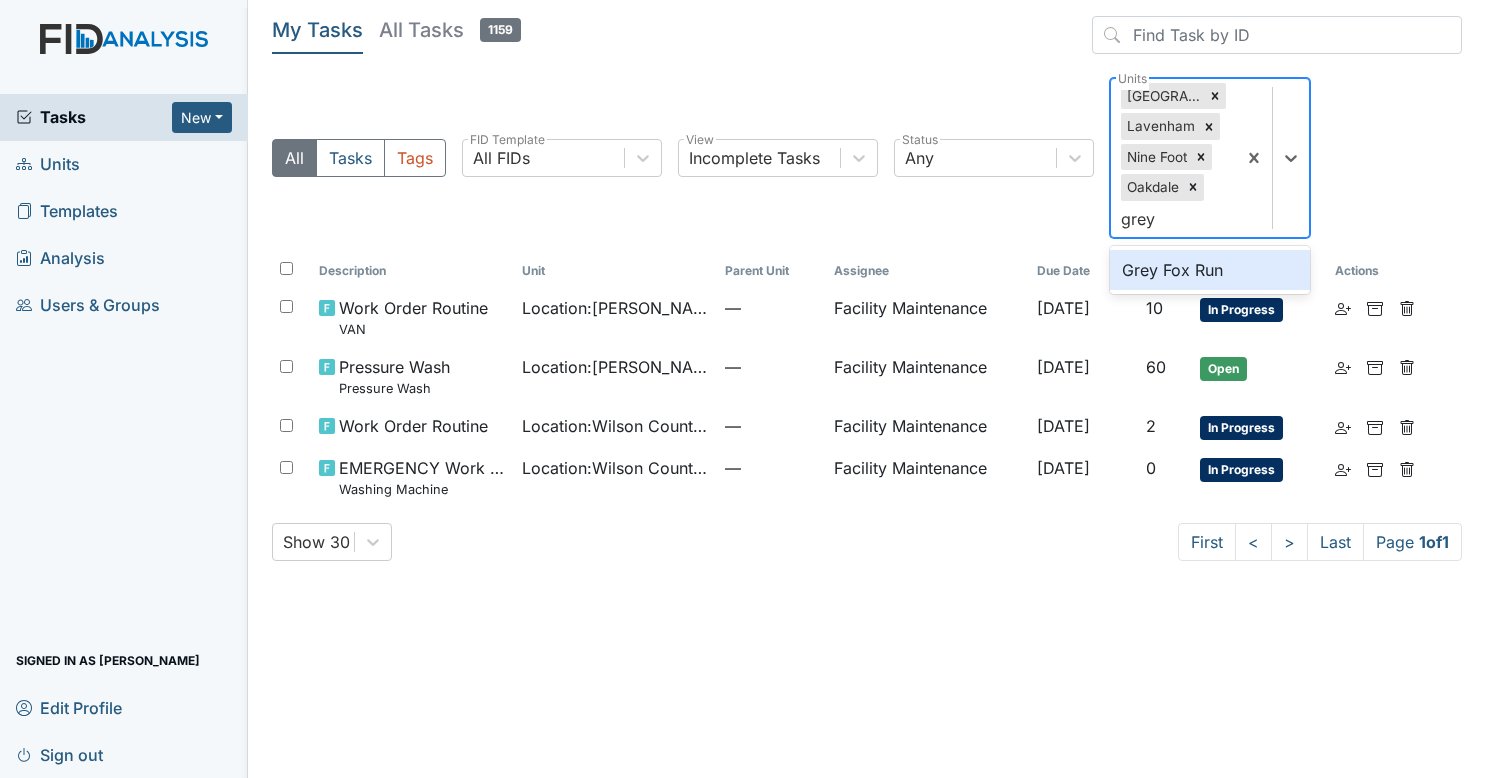 click on "Grey Fox Run" at bounding box center (1210, 270) 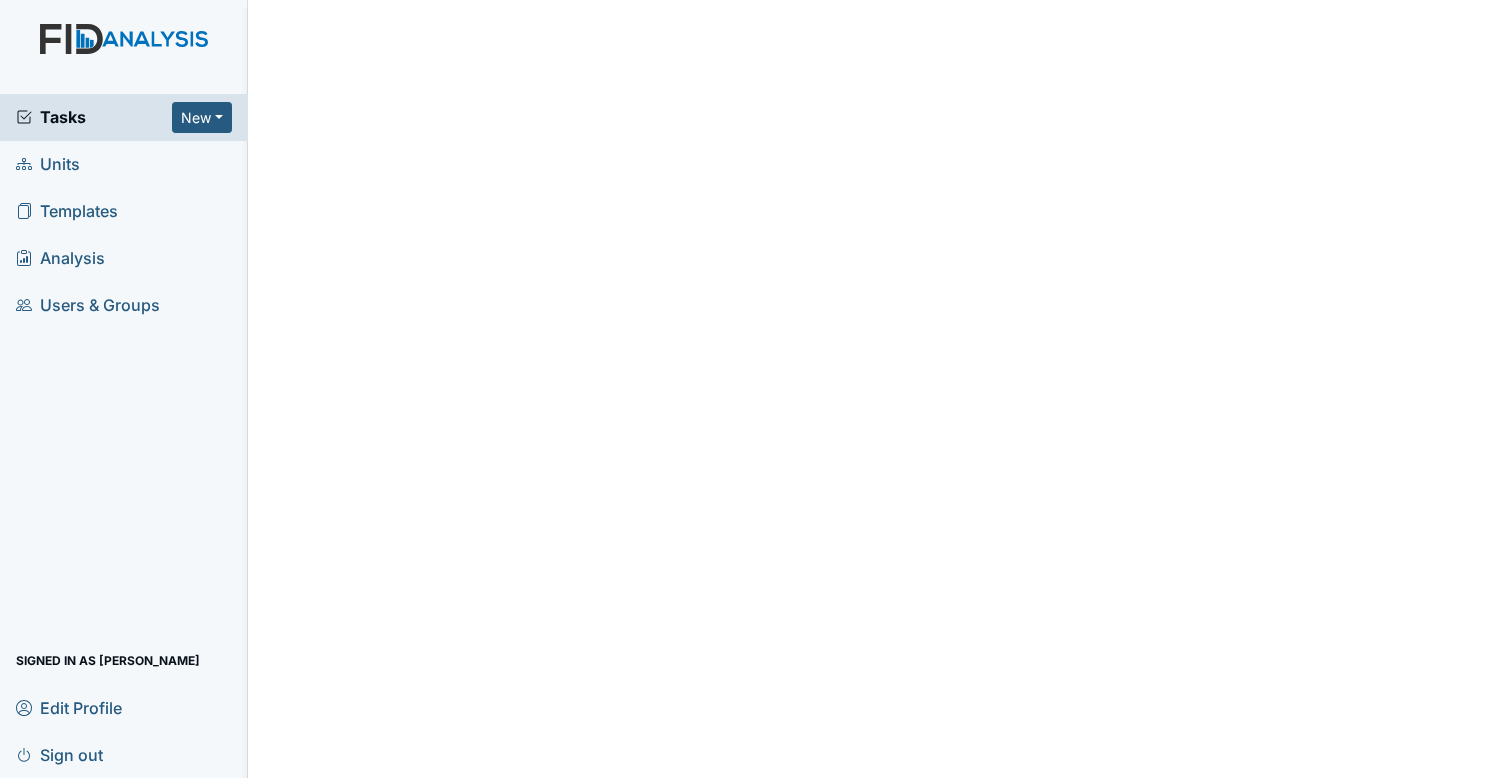 click on "Tasks" at bounding box center (94, 117) 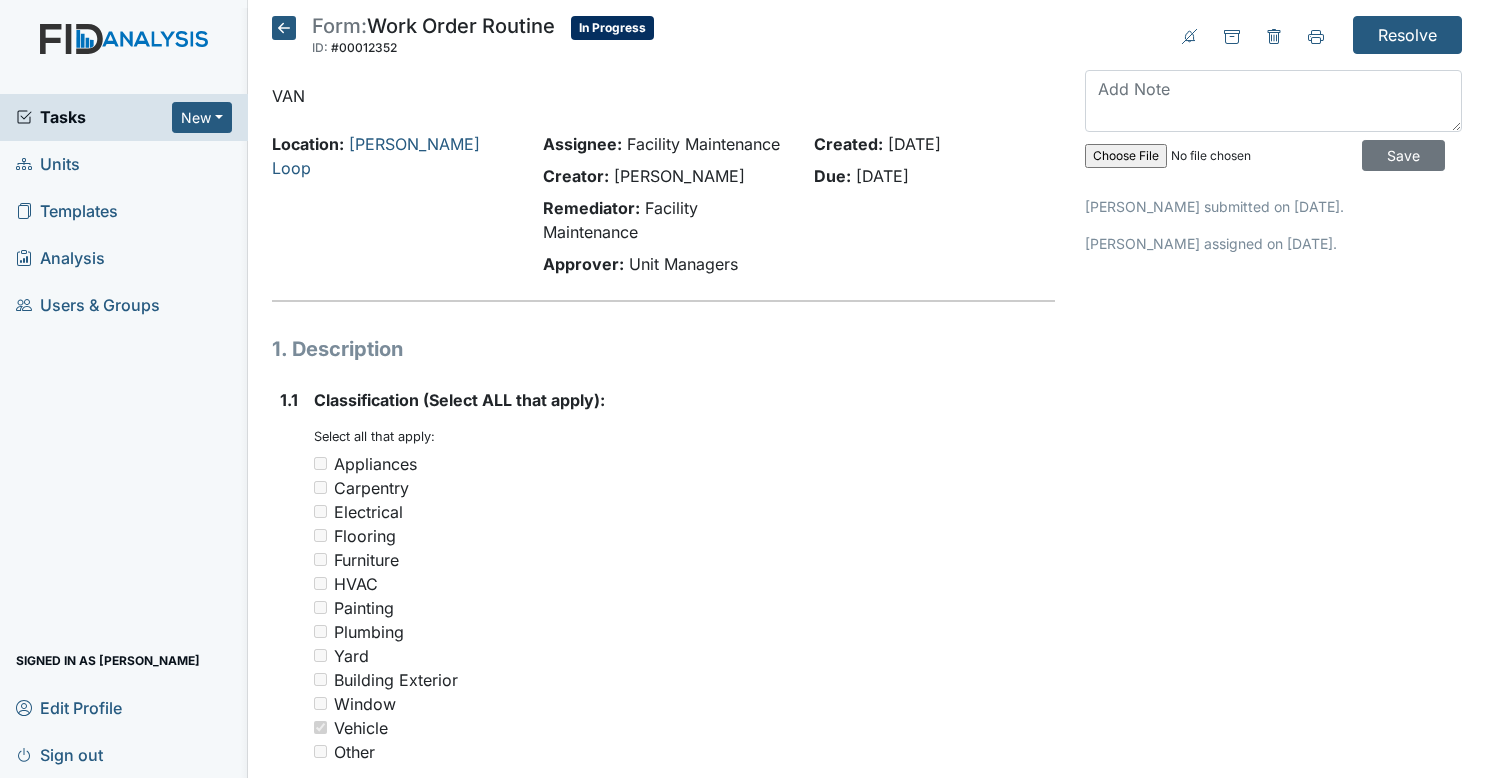 scroll, scrollTop: 0, scrollLeft: 0, axis: both 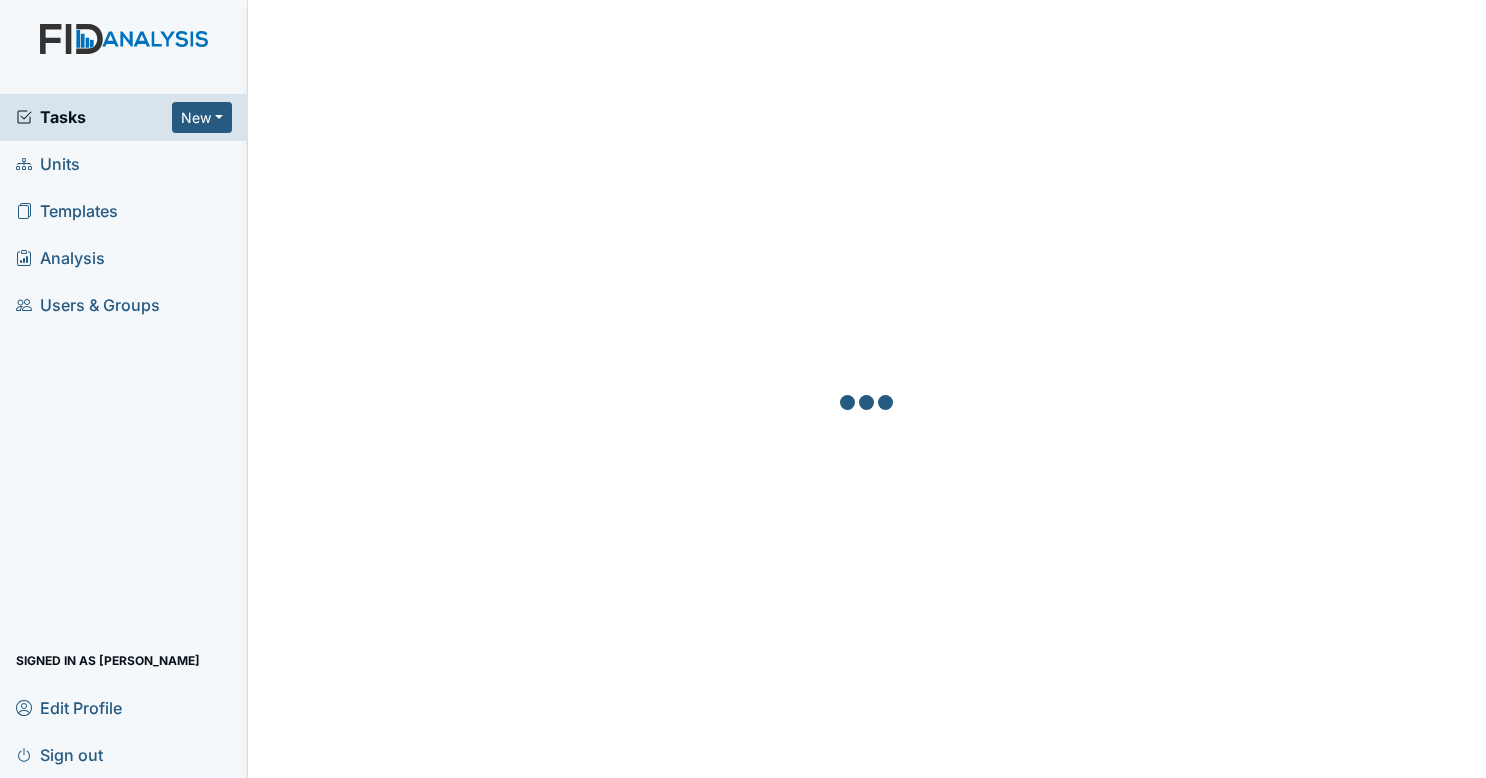 click on "Units" at bounding box center (124, 164) 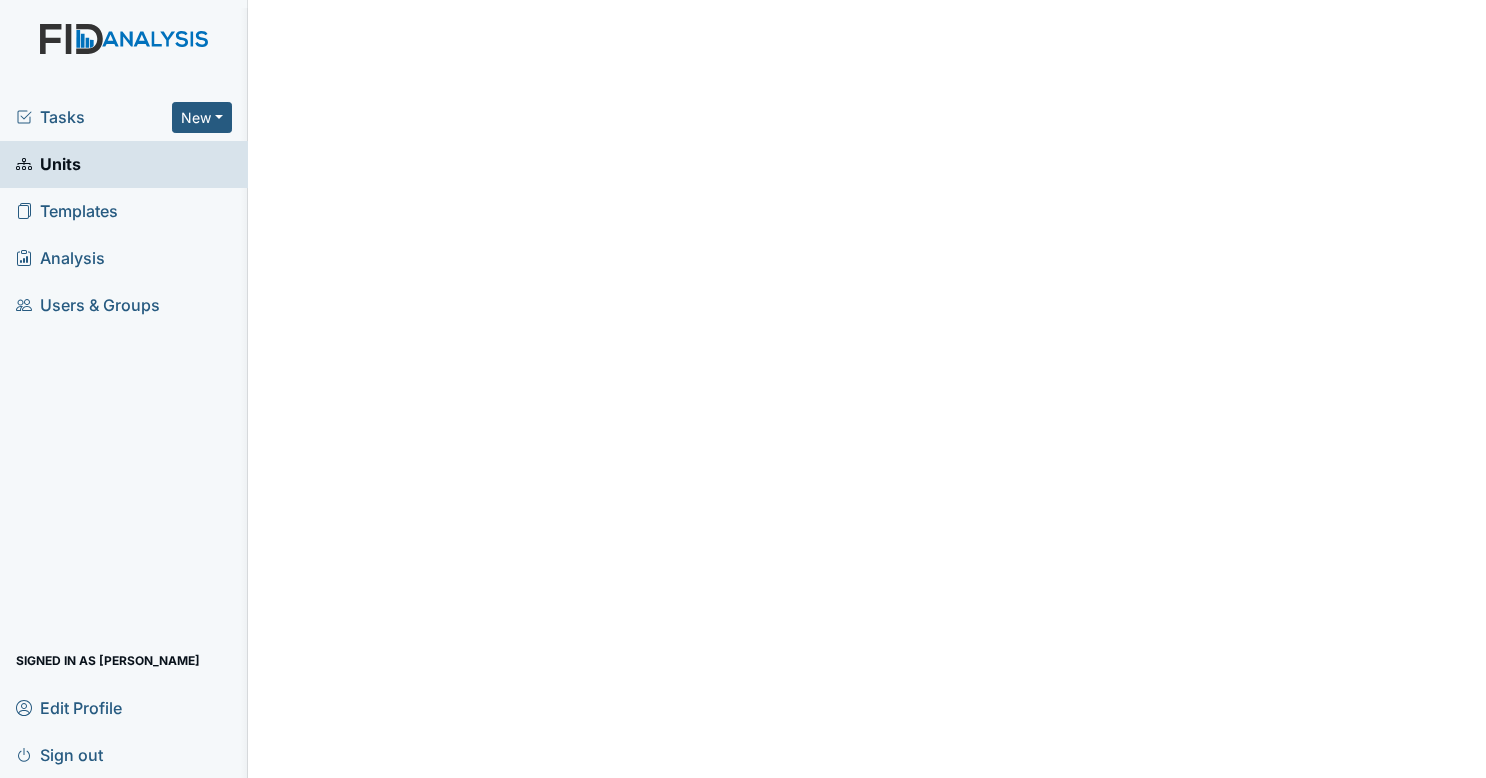 scroll, scrollTop: 0, scrollLeft: 0, axis: both 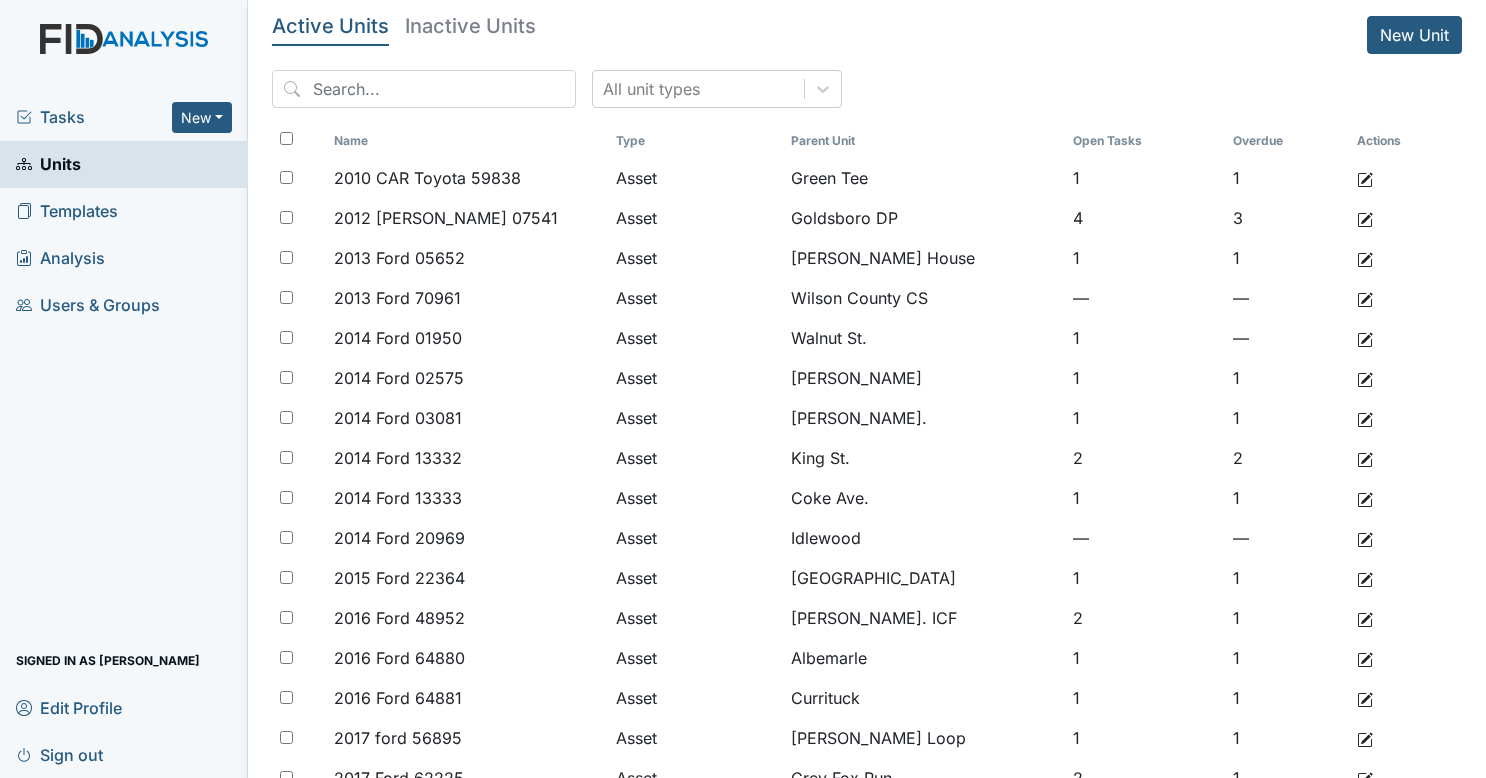 click on "Tasks" at bounding box center (94, 117) 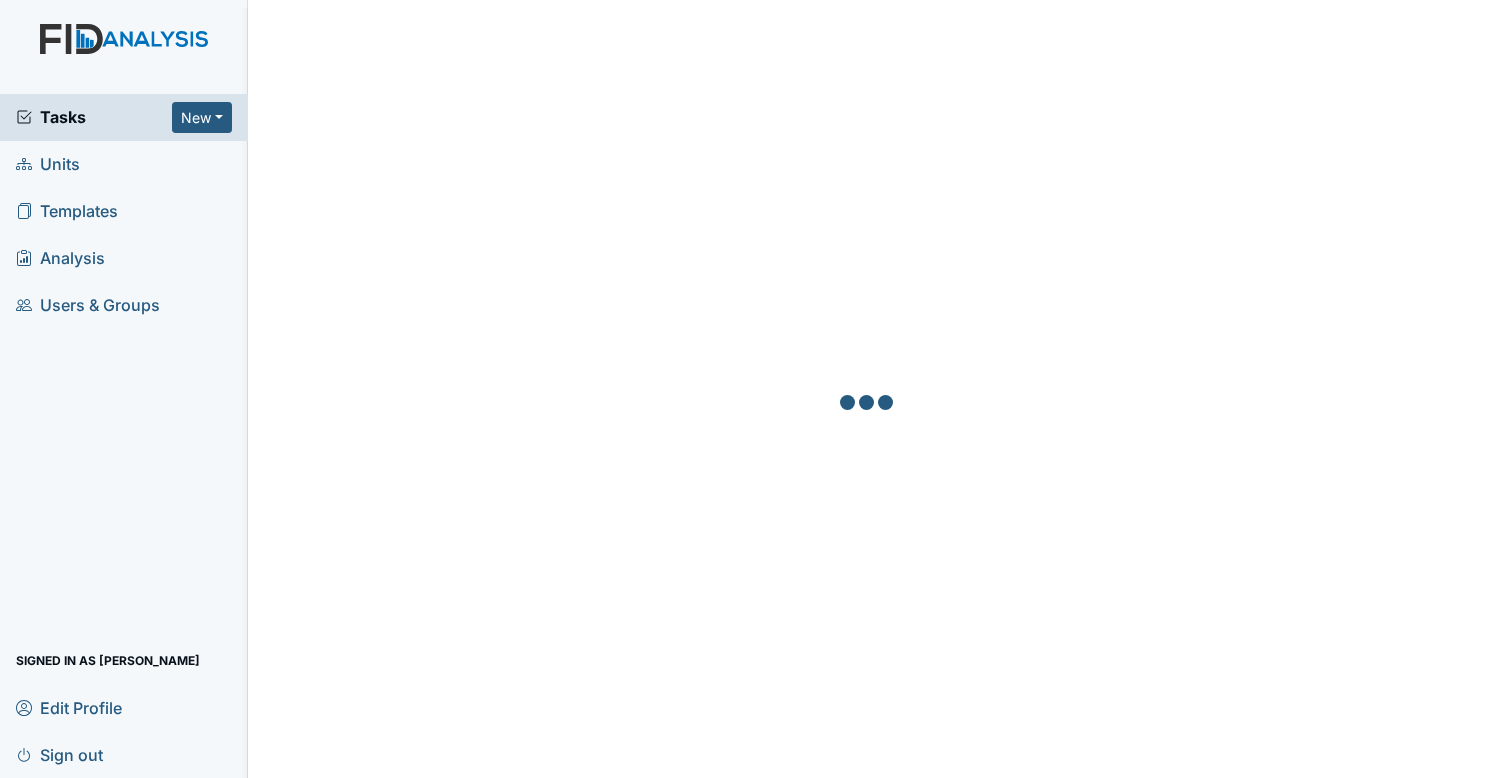 scroll, scrollTop: 0, scrollLeft: 0, axis: both 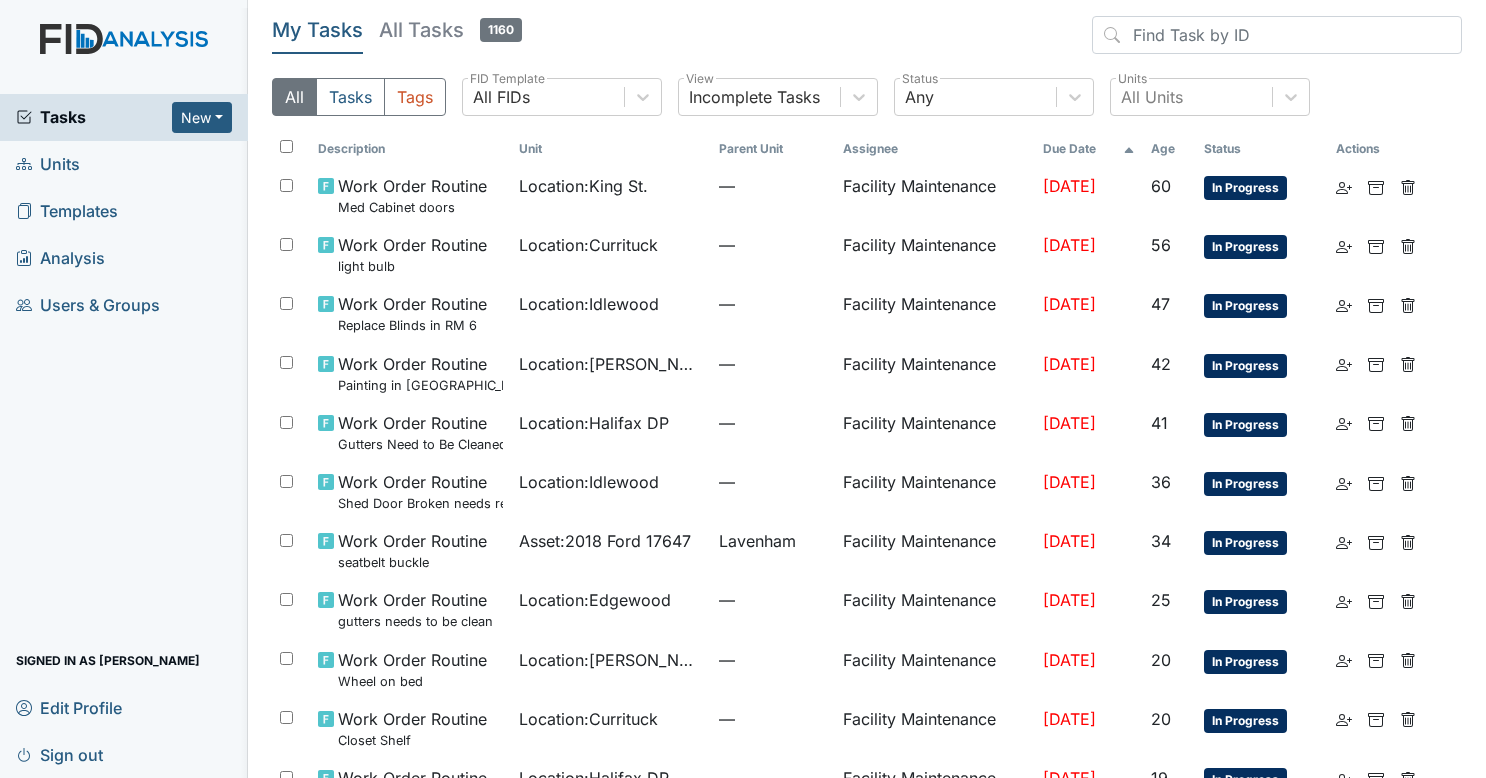 click on "All   Tasks   Tags   All FIDs FID Template Incomplete Tasks View Any Status All Units Units" at bounding box center (867, 105) 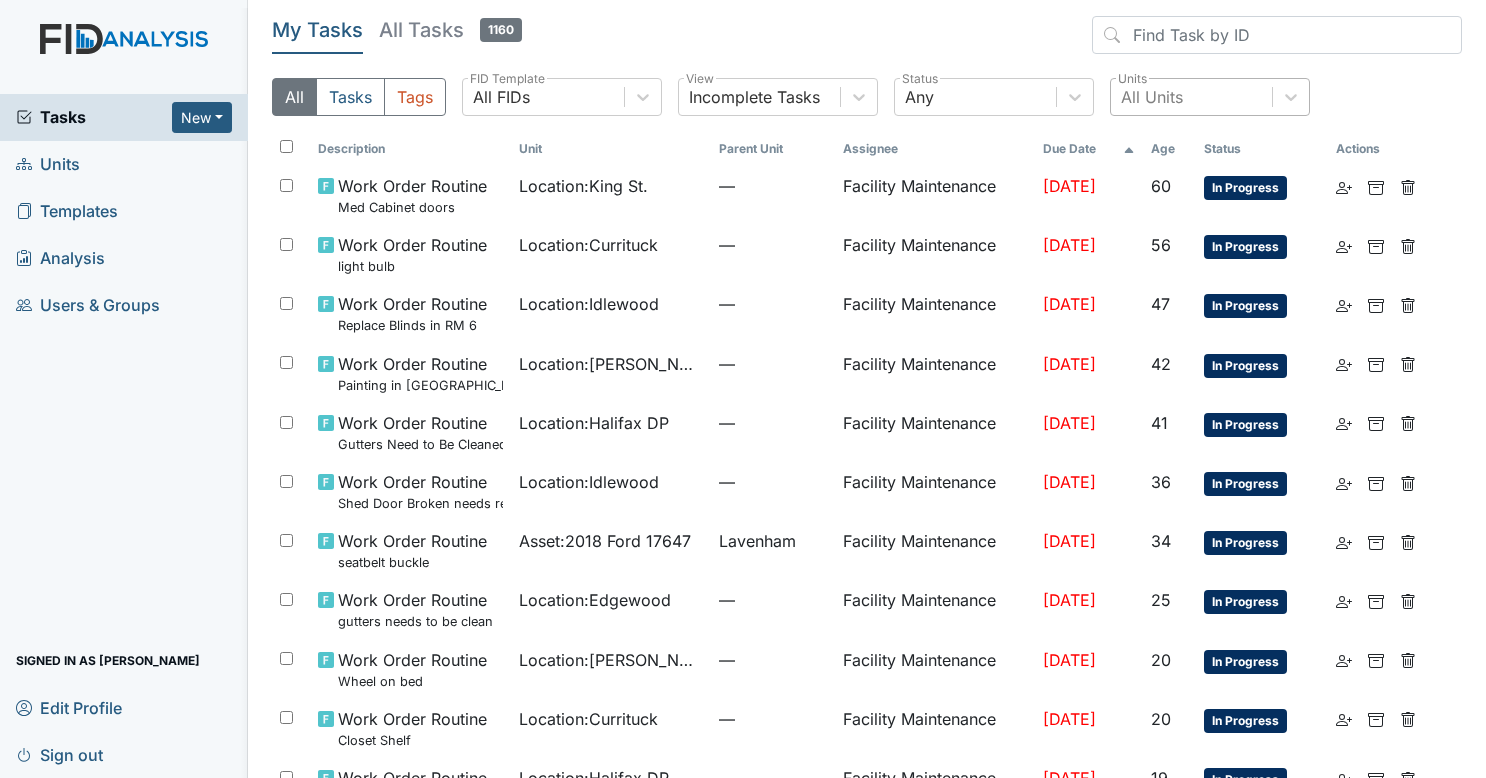 click on "All Units" at bounding box center (1191, 97) 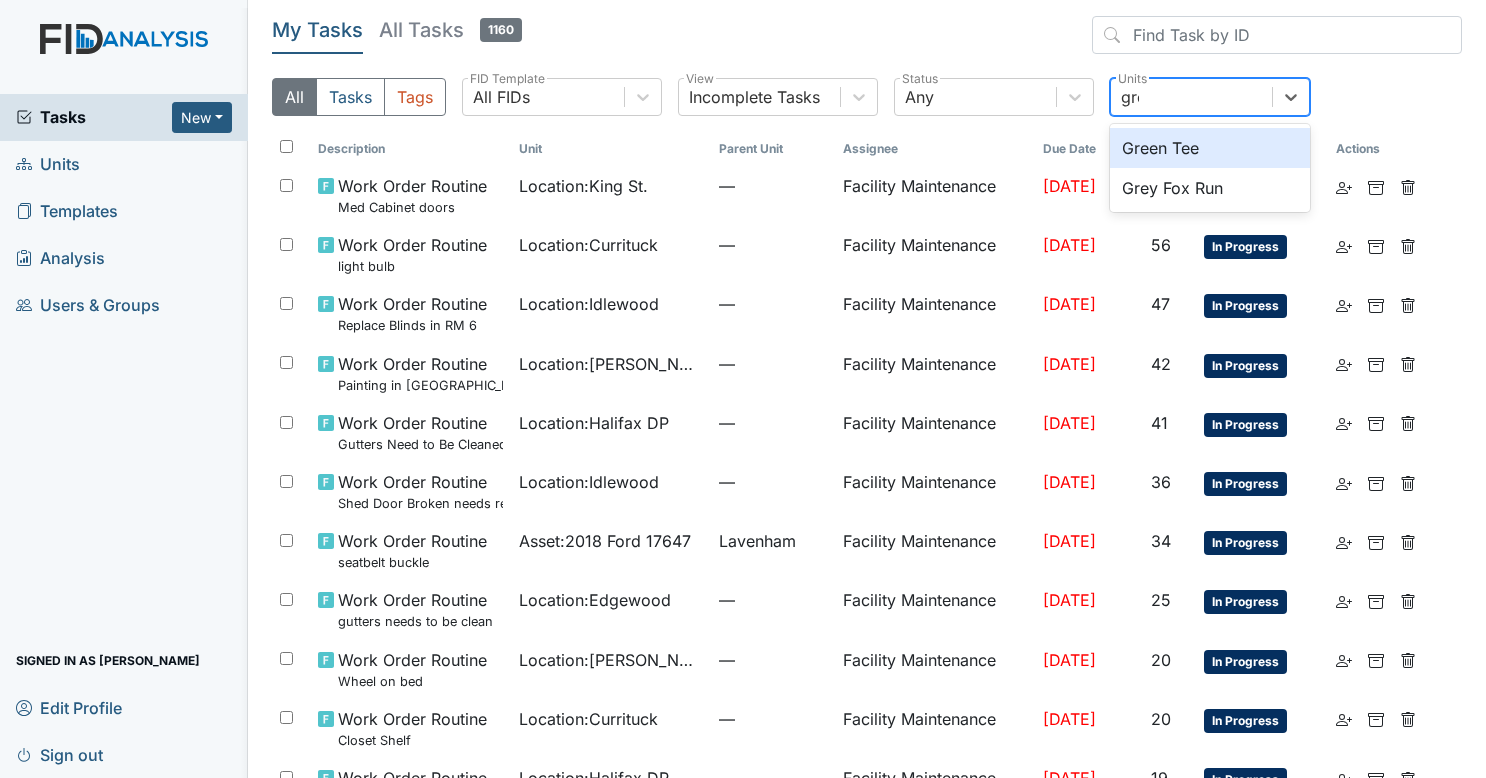 type on "grey" 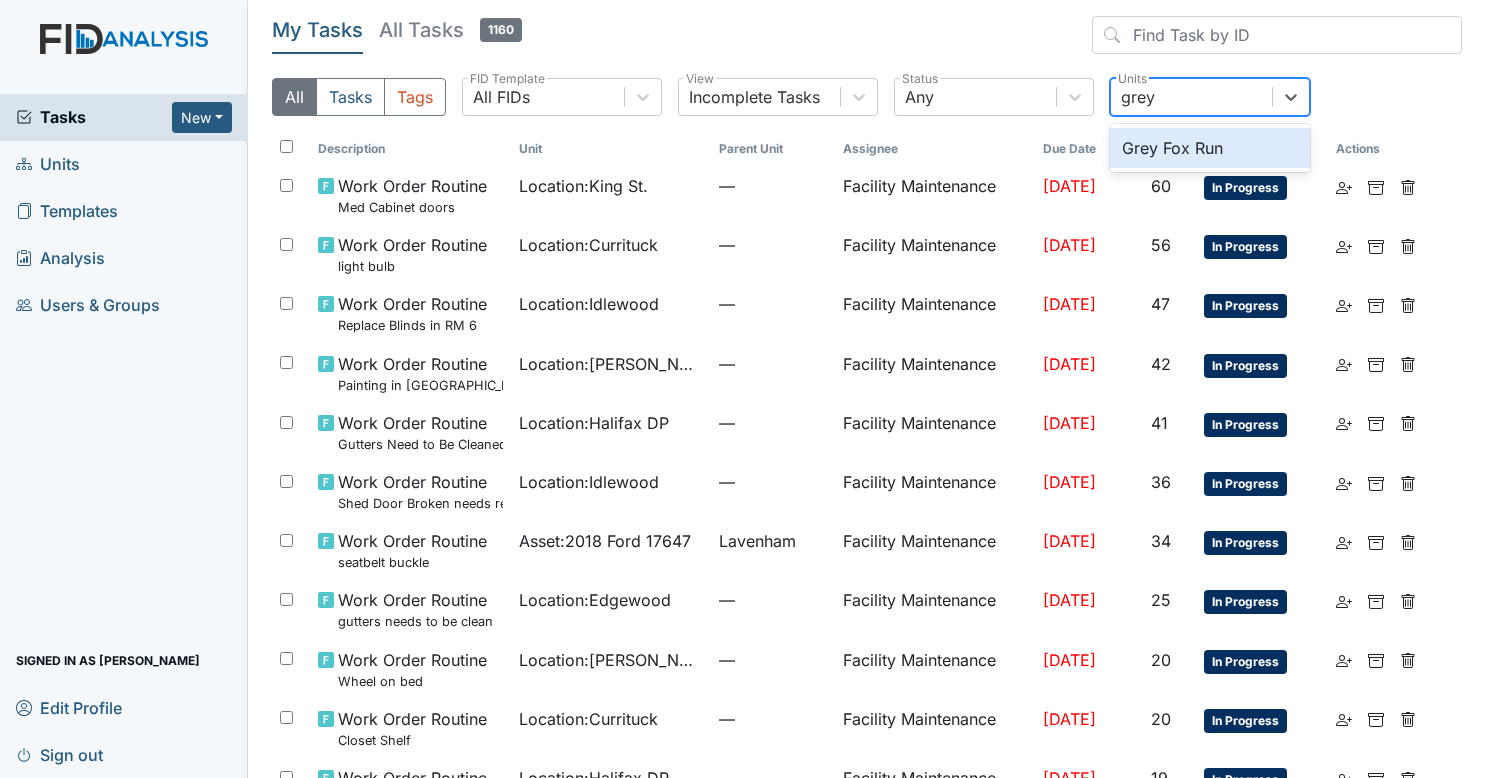 click on "Grey Fox Run" at bounding box center (1210, 148) 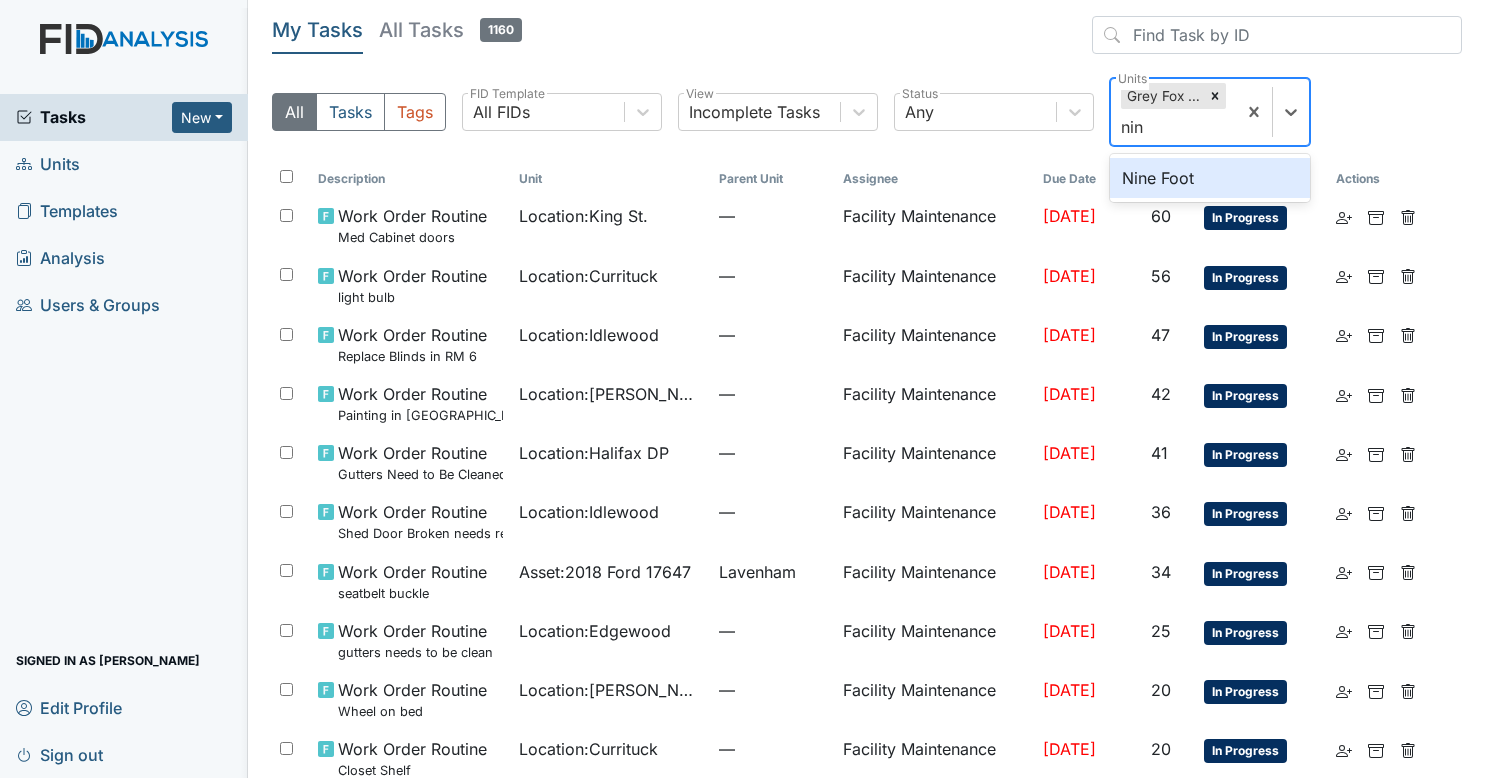 type on "nine" 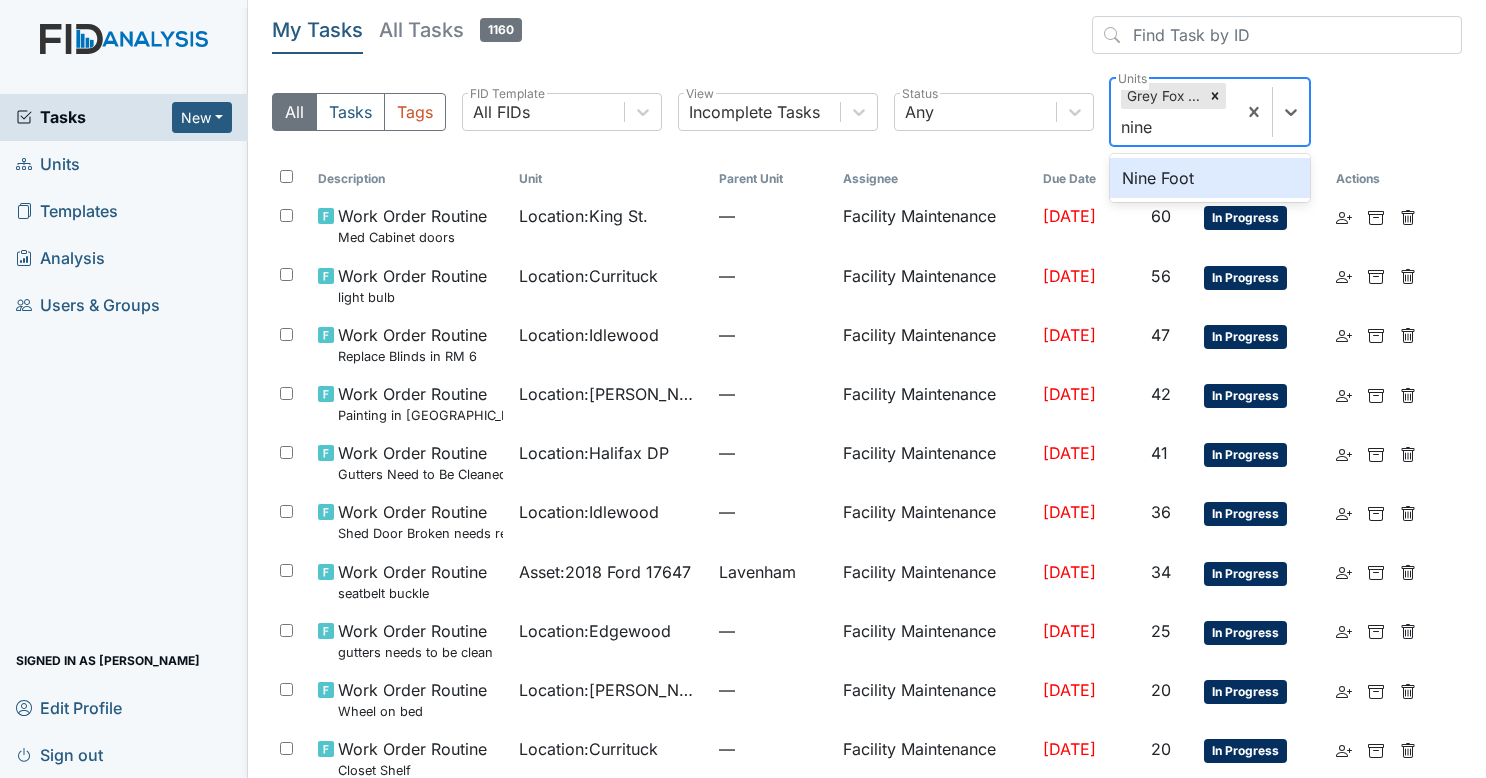 click on "Nine Foot" at bounding box center [1210, 178] 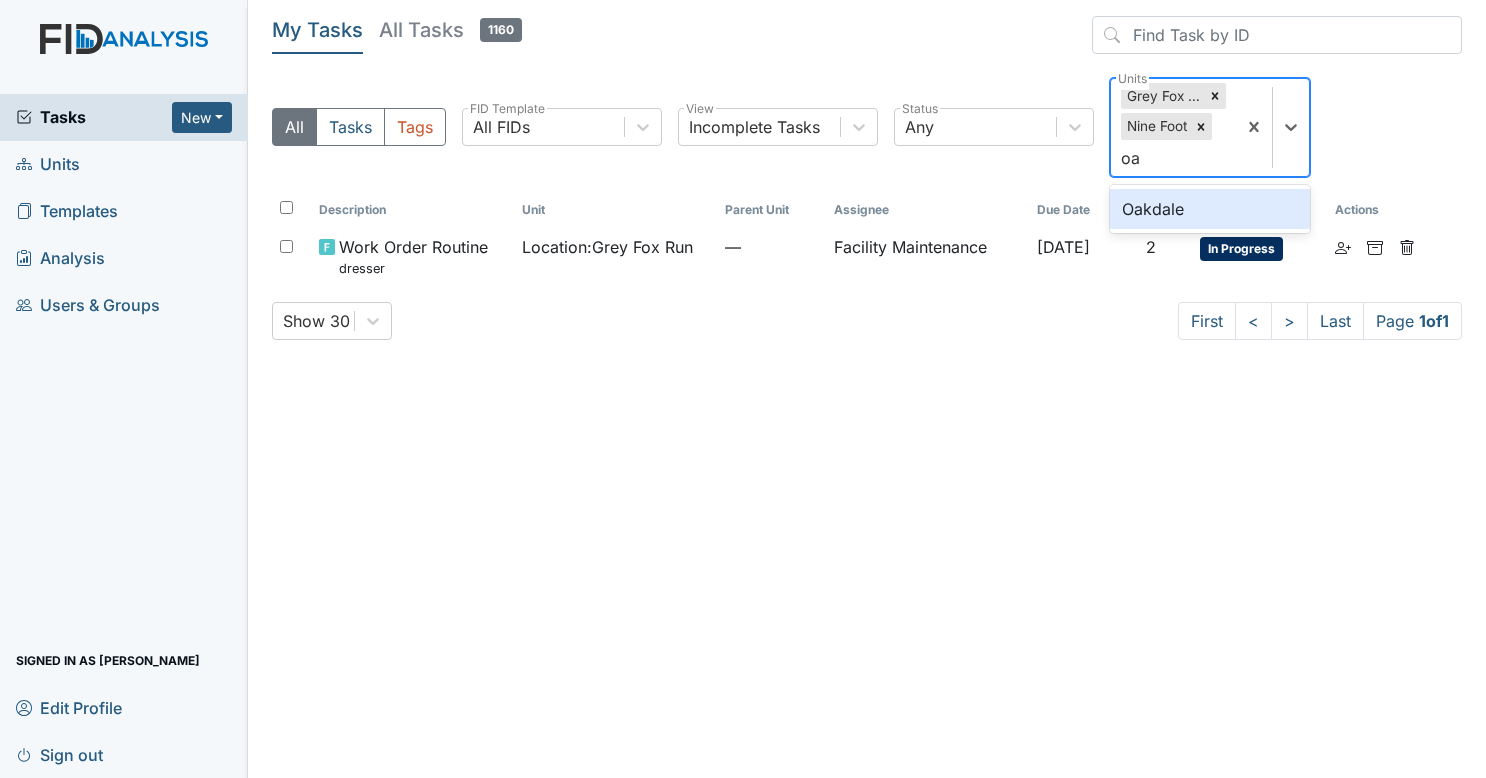 type on "oak" 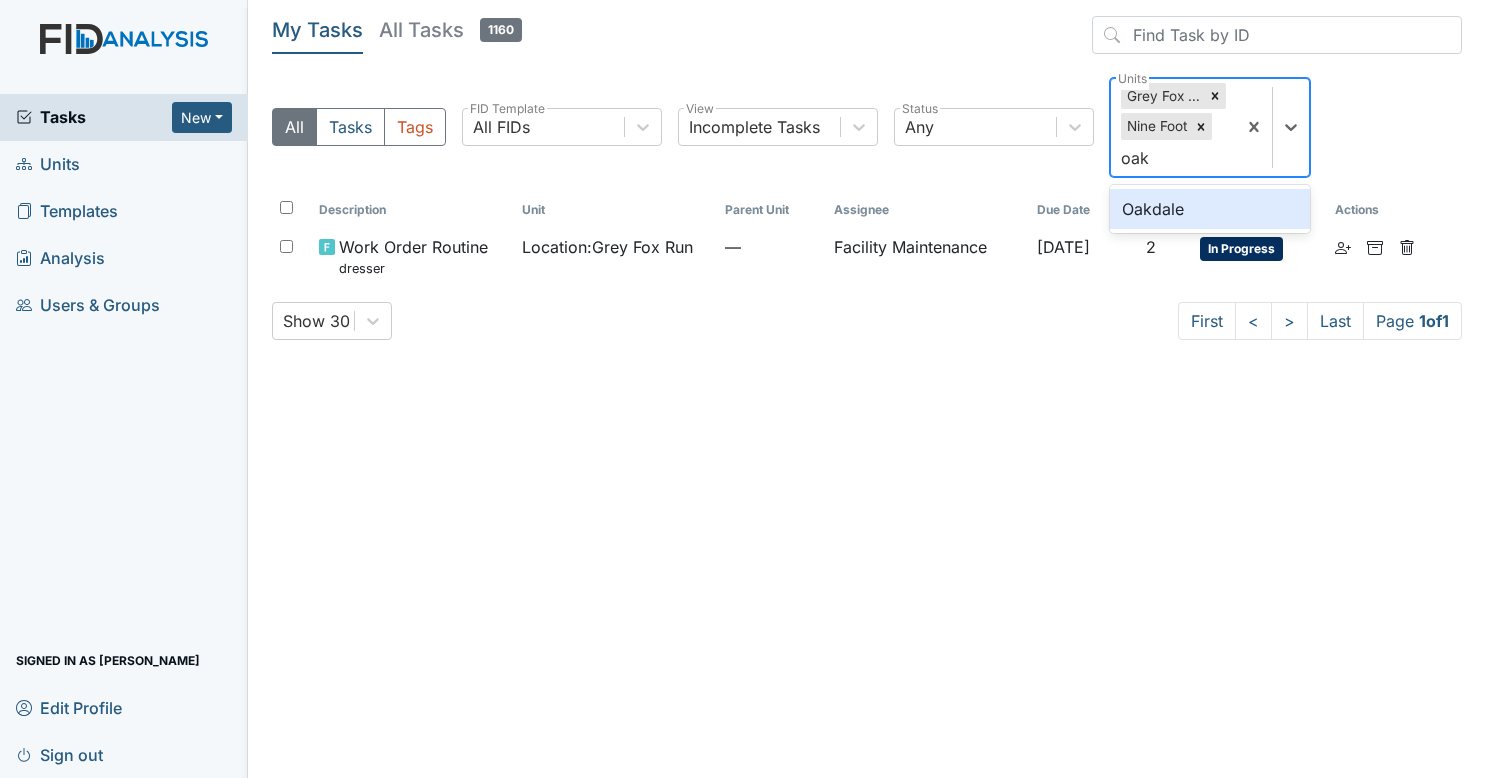 click on "Oakdale" at bounding box center (1210, 209) 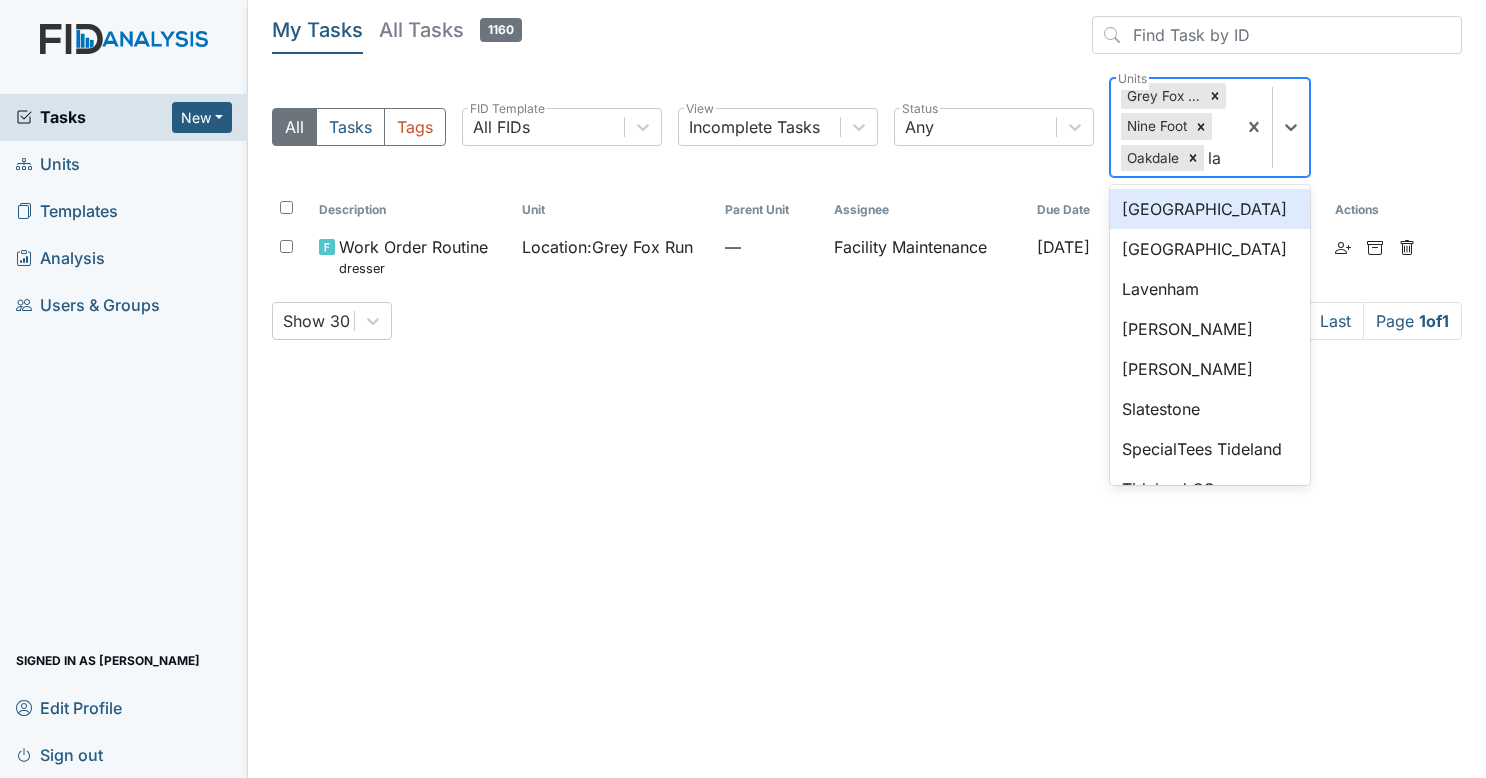 type on "lav" 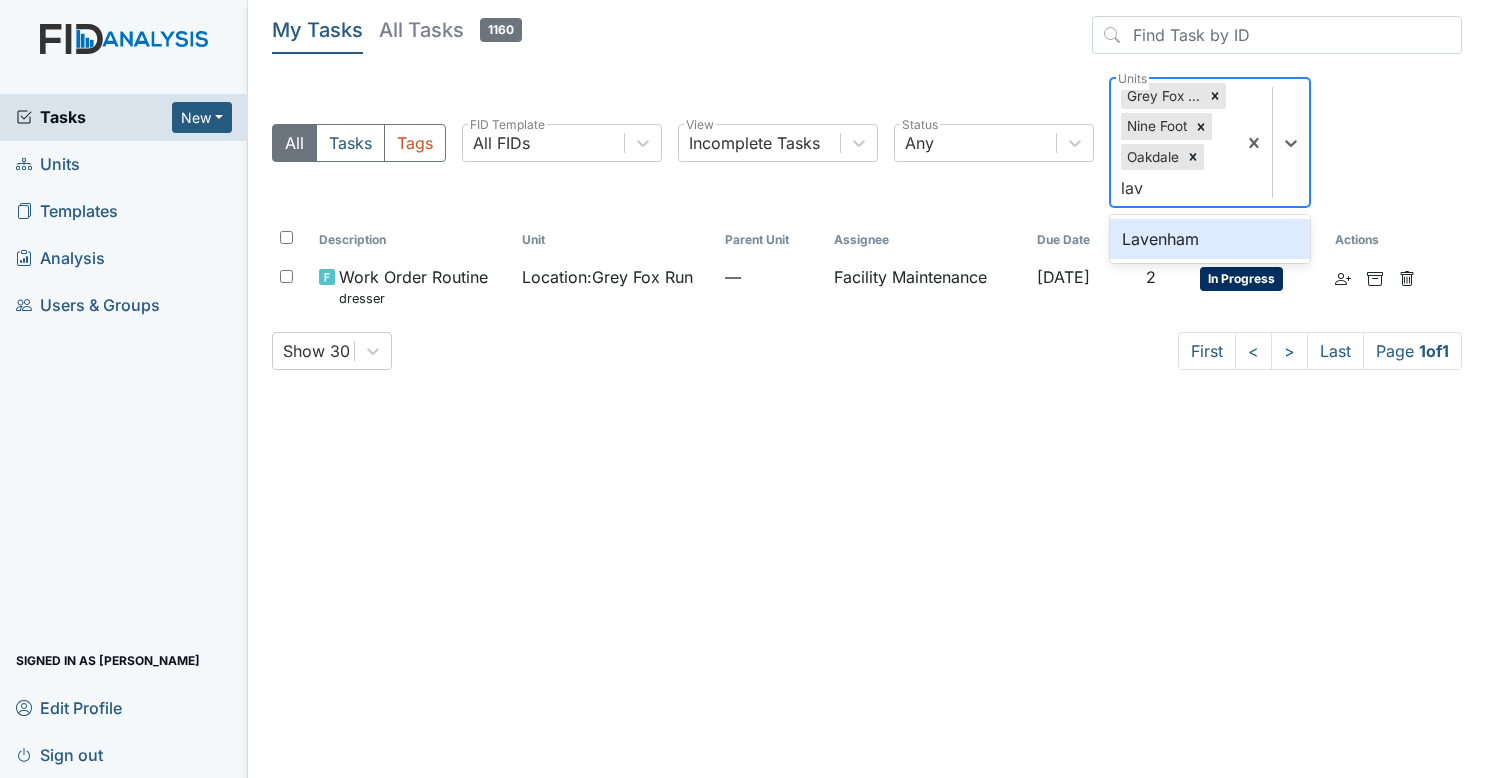 click on "Lavenham" at bounding box center (1210, 239) 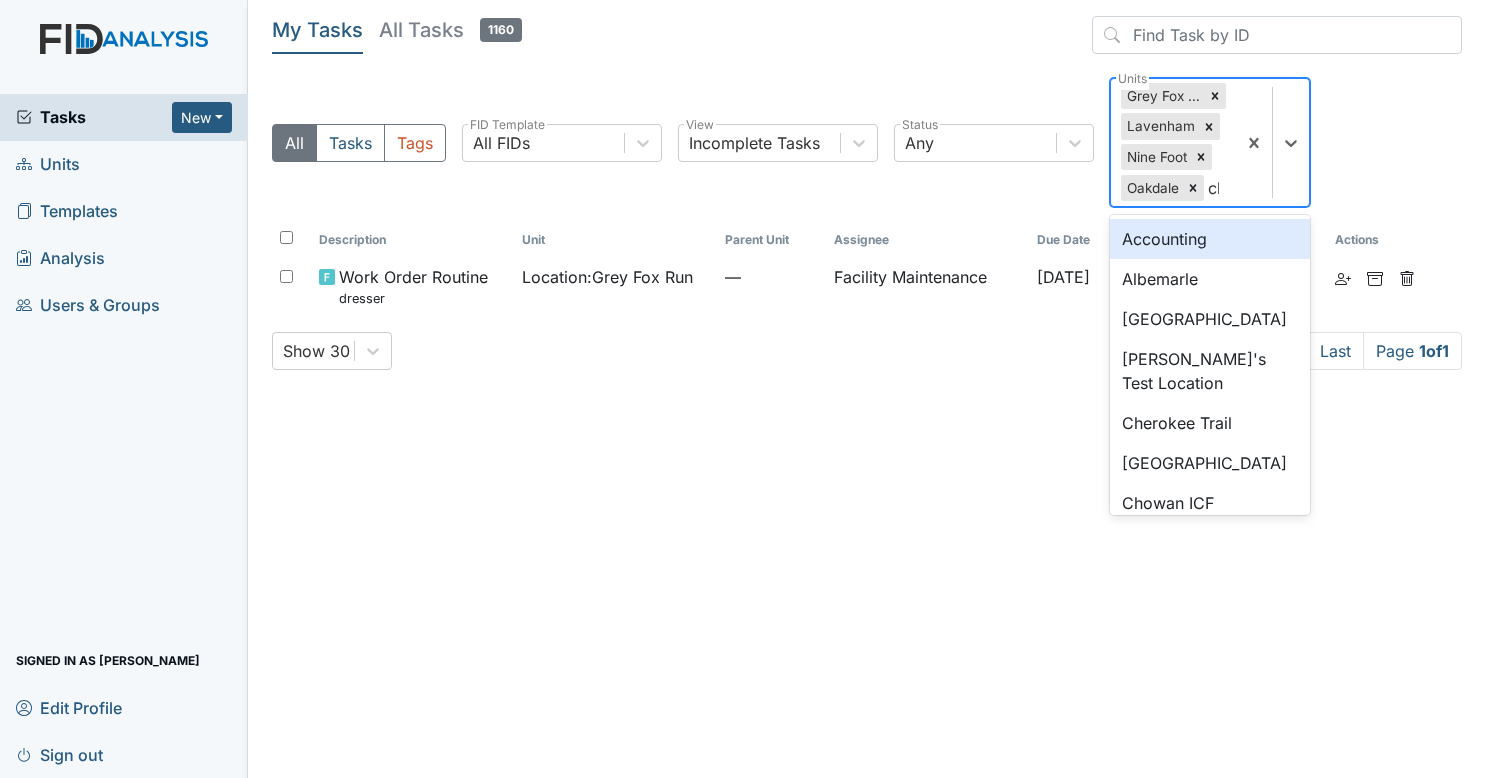 type on "cher" 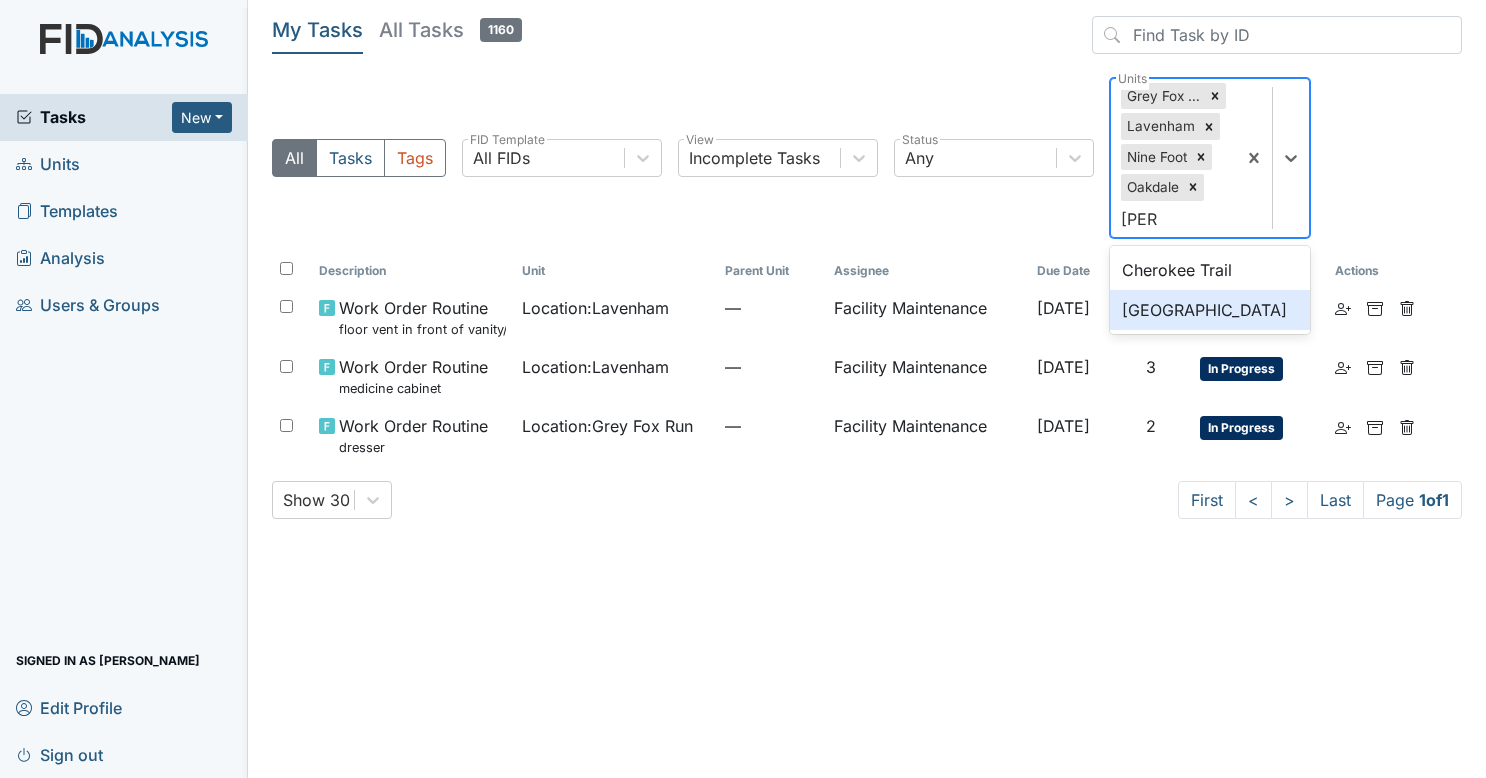 click on "Cherry Lane" at bounding box center (1210, 310) 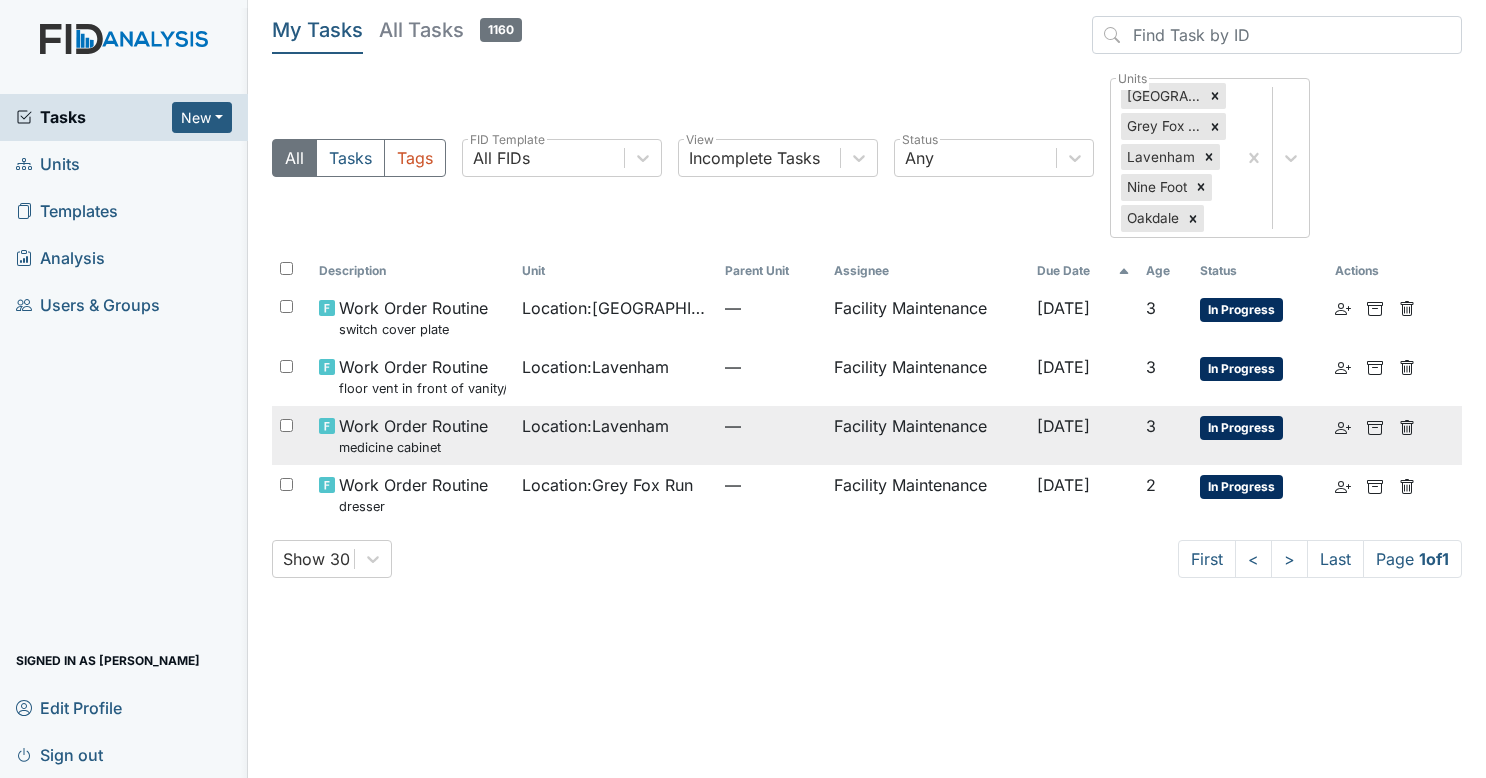 click on "Location :  Lavenham" at bounding box center (615, 435) 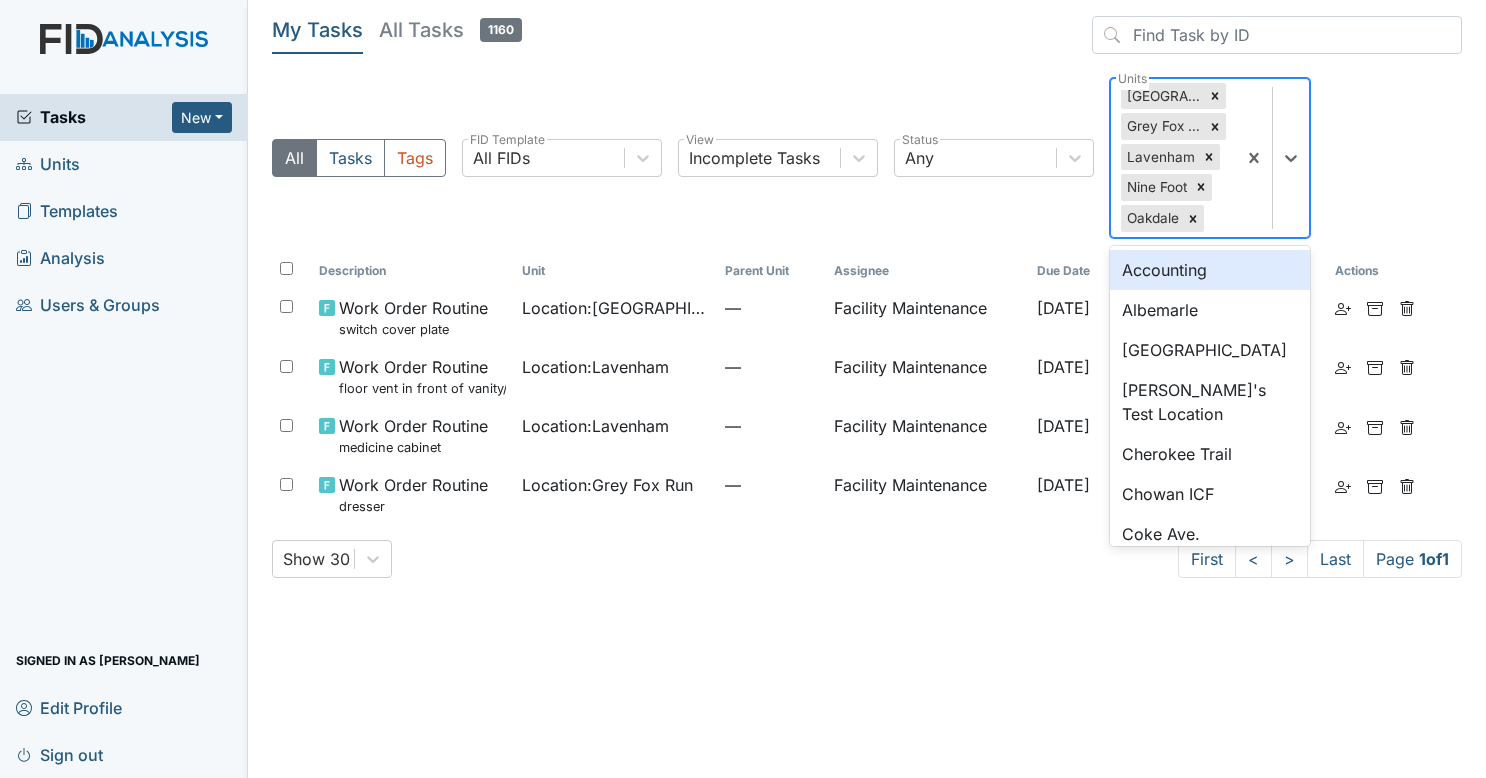 click on "Cherry Lane Grey Fox Run Lavenham Nine Foot Oakdale" at bounding box center (1173, 158) 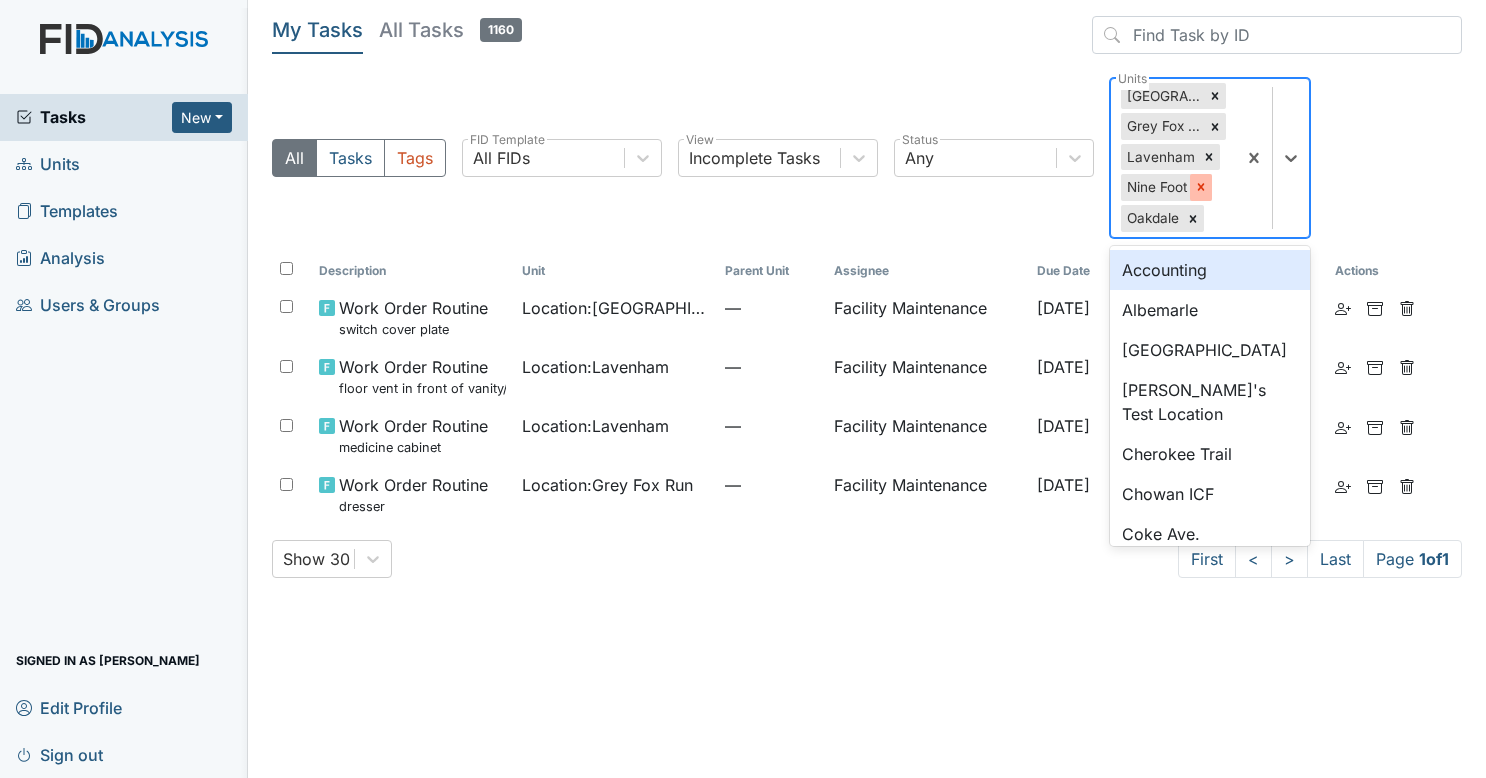 click at bounding box center (1201, 187) 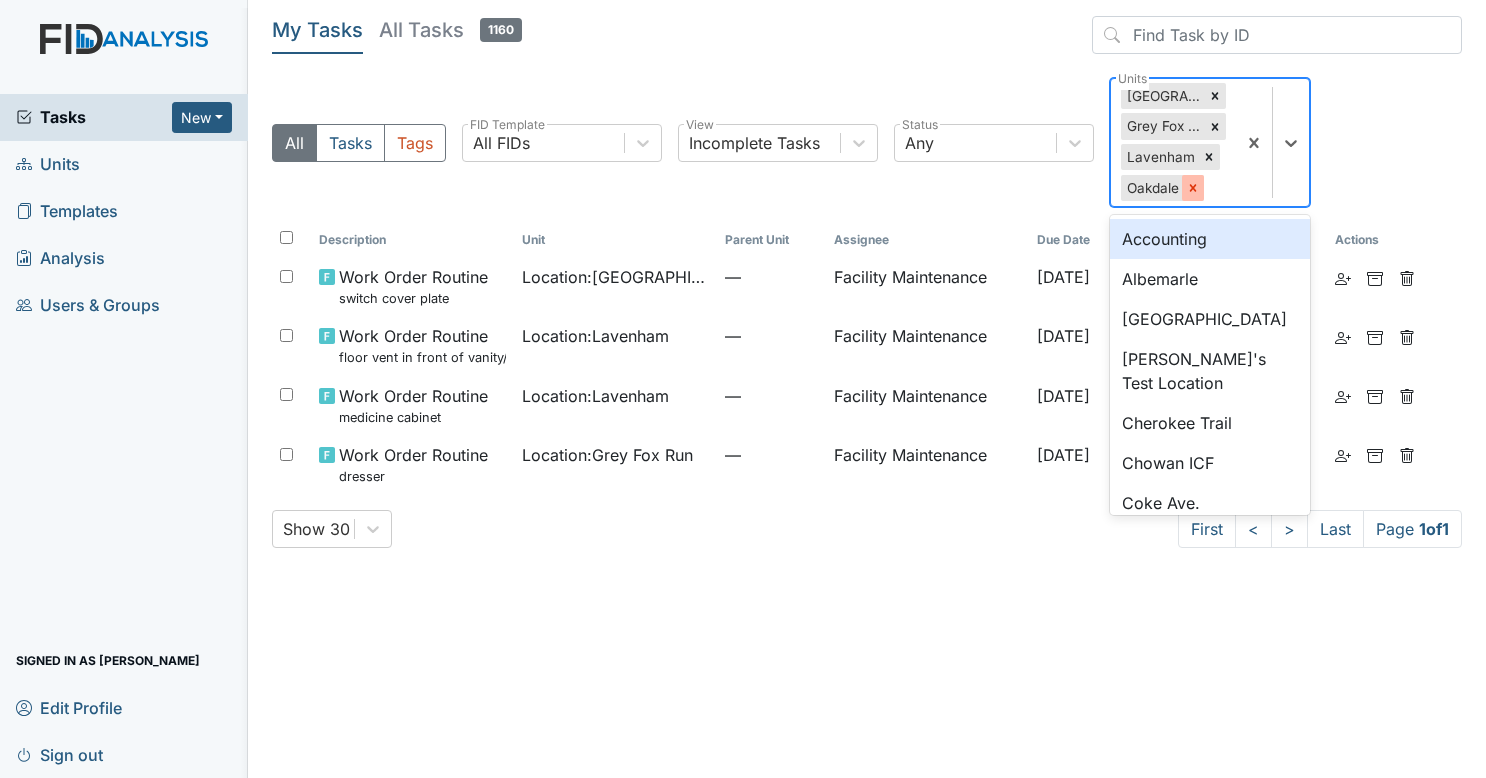 click 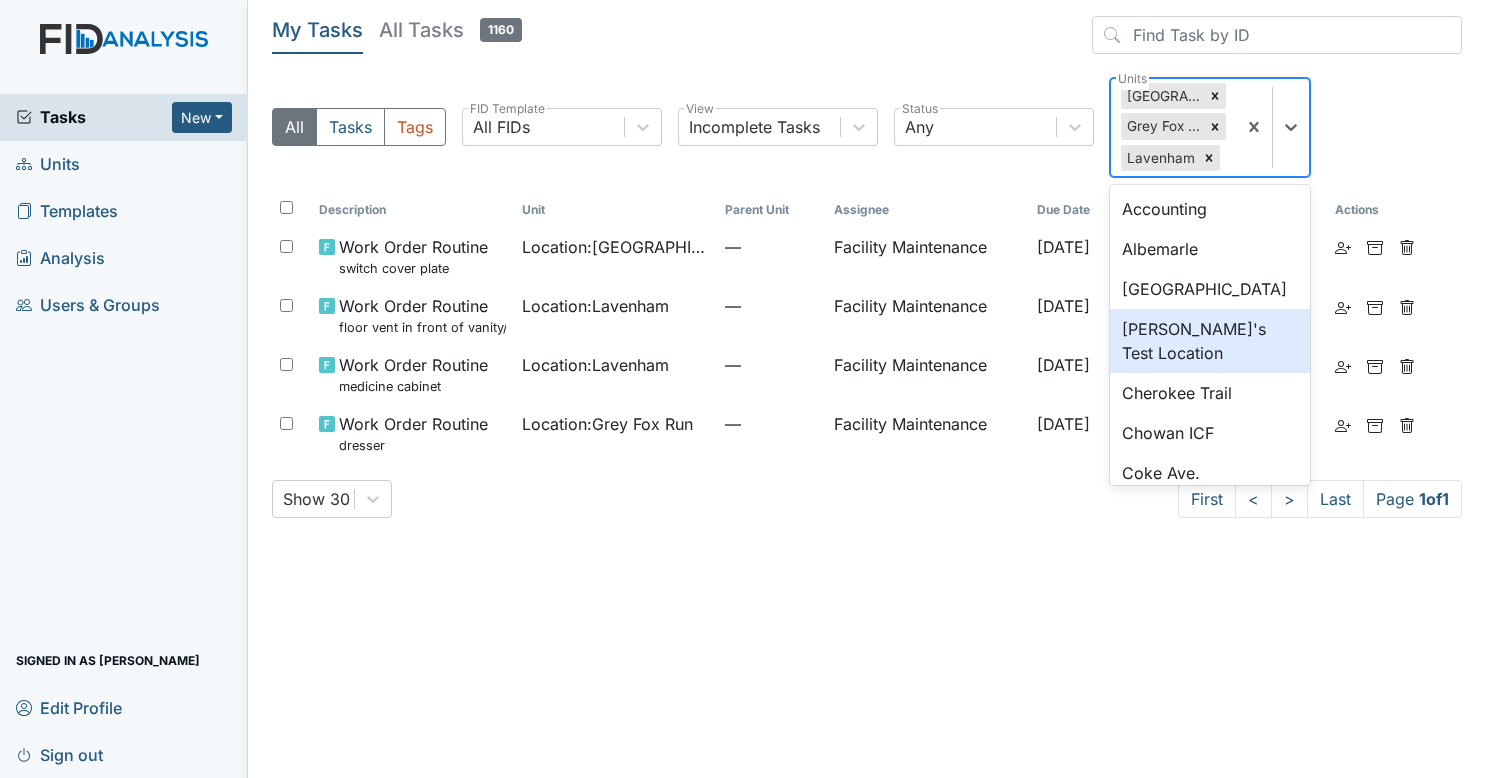 click on "My Tasks   All Tasks   1160 All   Tasks   Tags   All FIDs FID Template Incomplete Tasks View Any Status   option Oakdale, deselected.    option Brittney's Test Location focused, 4 of 53. 50 results available. Use Up and Down to choose options, press Enter to select the currently focused option, press Escape to exit the menu, press Tab to select the option and exit the menu. Cherry Lane Grey Fox Run Lavenham Accounting Albemarle Beaufort Heights Brittney's Test Location Cherokee Trail Chowan ICF Coke Ave. Corporate CORPORATE TEST Currituck Dare Deerfield Dixon Rd. Edenton DP Edgewood Elizabeth City CS Folly St. Goldsboro CS Goldsboro DP Green Tee Halifax DP Idlewood King St. Lakeview Leland DP Lockwood Luke CS Luke St. ICF McFarland McKeel Loop Minuteman New Bern CS New Bern DP Nine Foot Oakdale Old Roper Rd. Perquimans Raven Ridge Scott House Slatestone SpecialTees Goldsboro SpecialTees Tideland Tideland CS Tideland DP Twin Acres Walnut St. Wickham Rd. Camden William St. Wilson County CS Wilson St. Units" at bounding box center (867, 389) 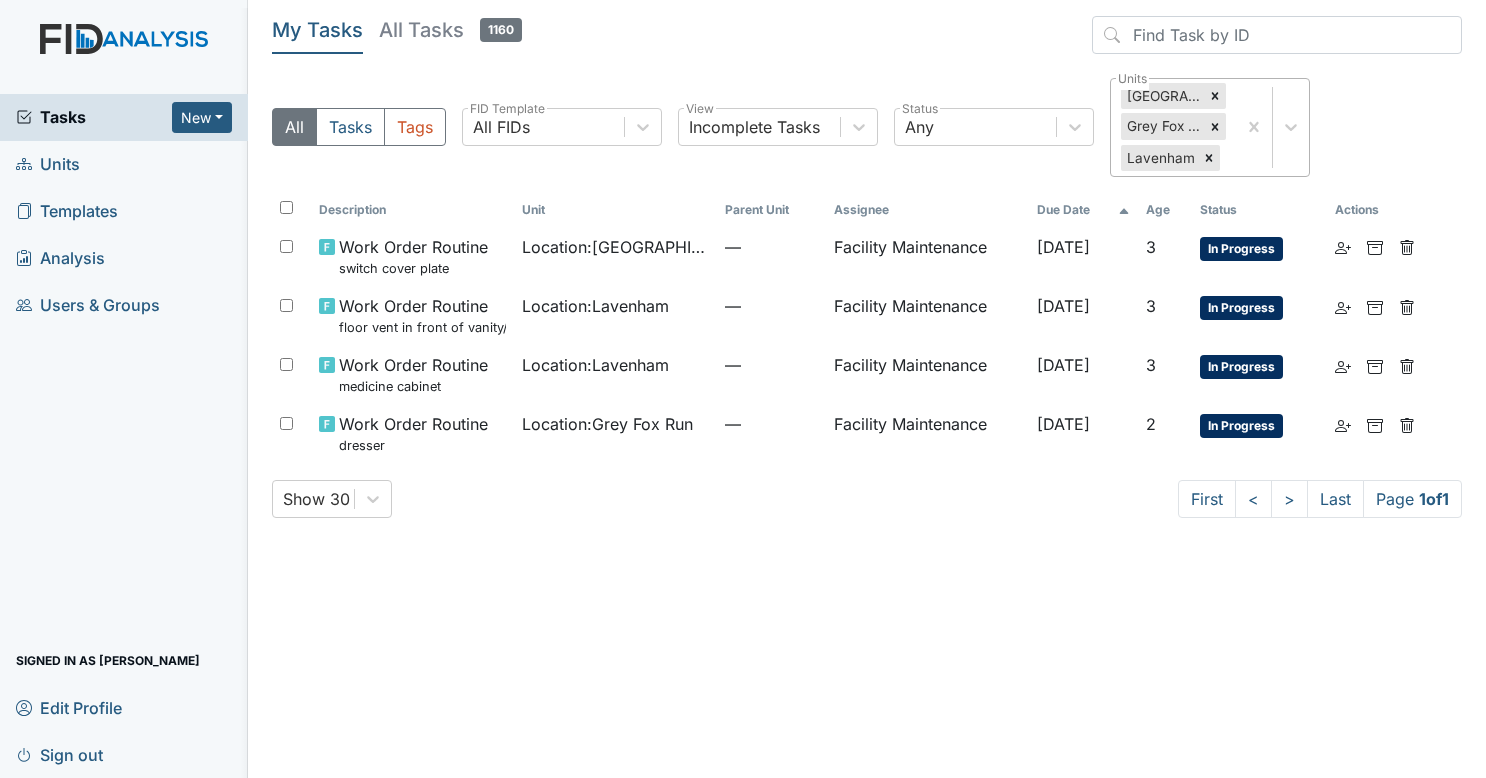 click at bounding box center (1272, 127) 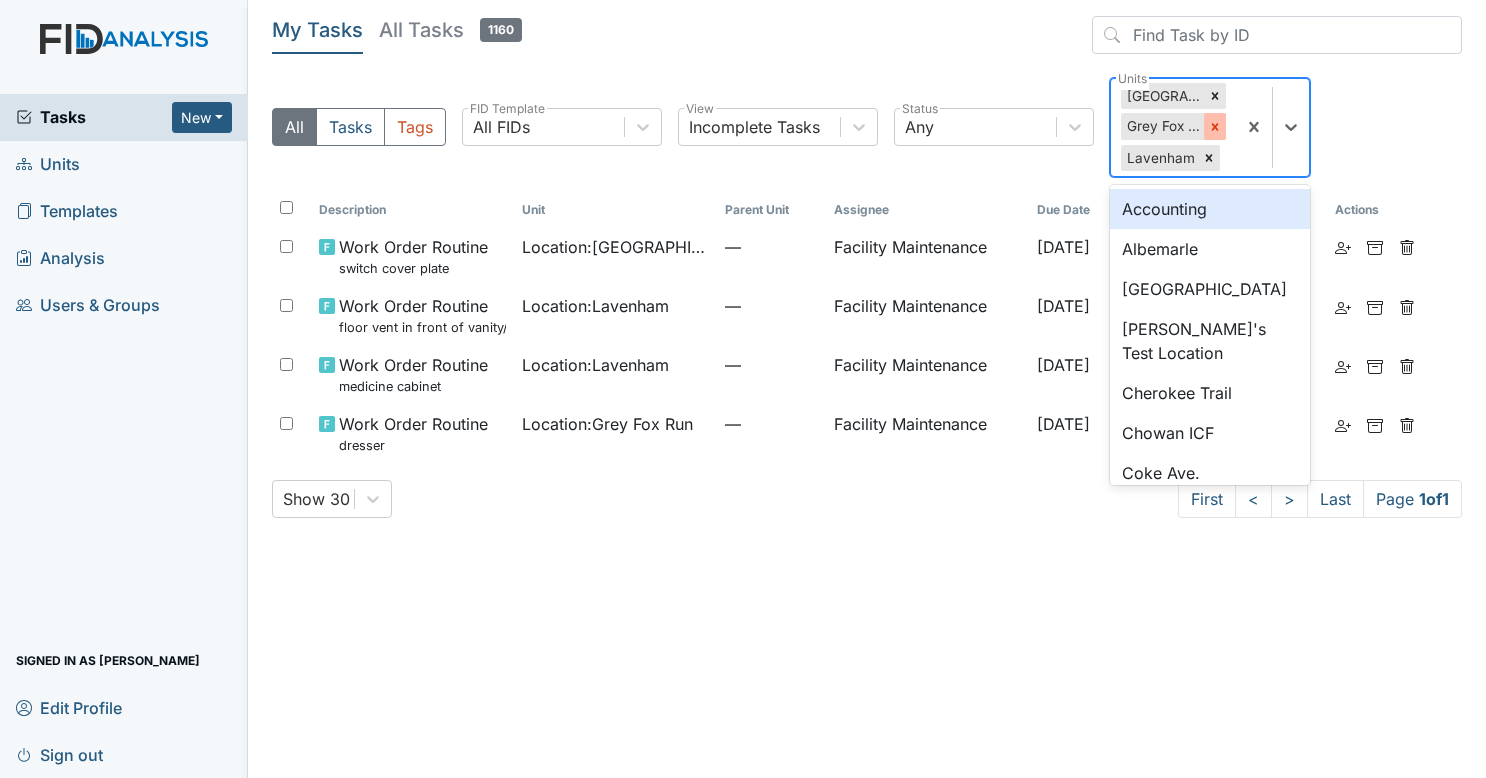 click 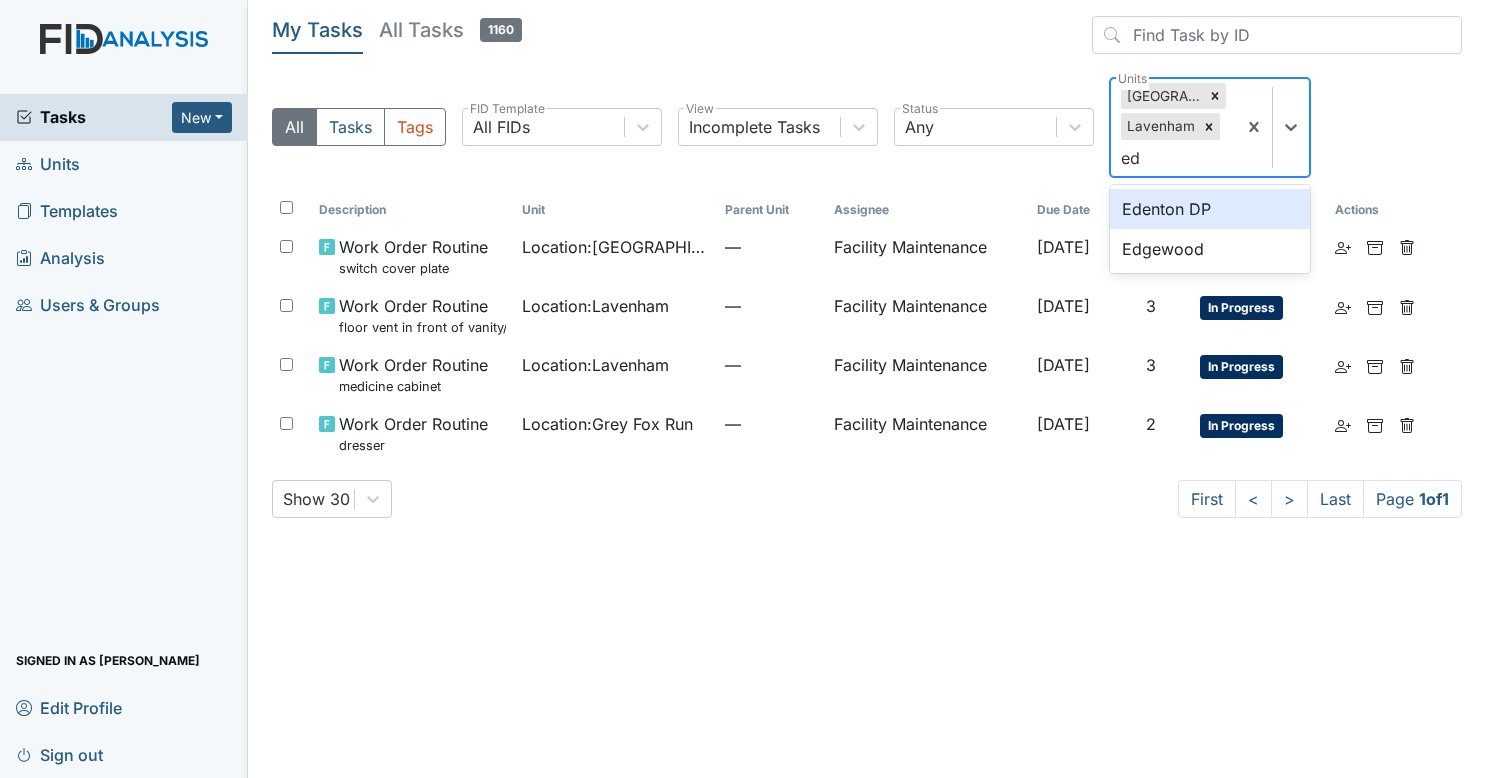 type on "edg" 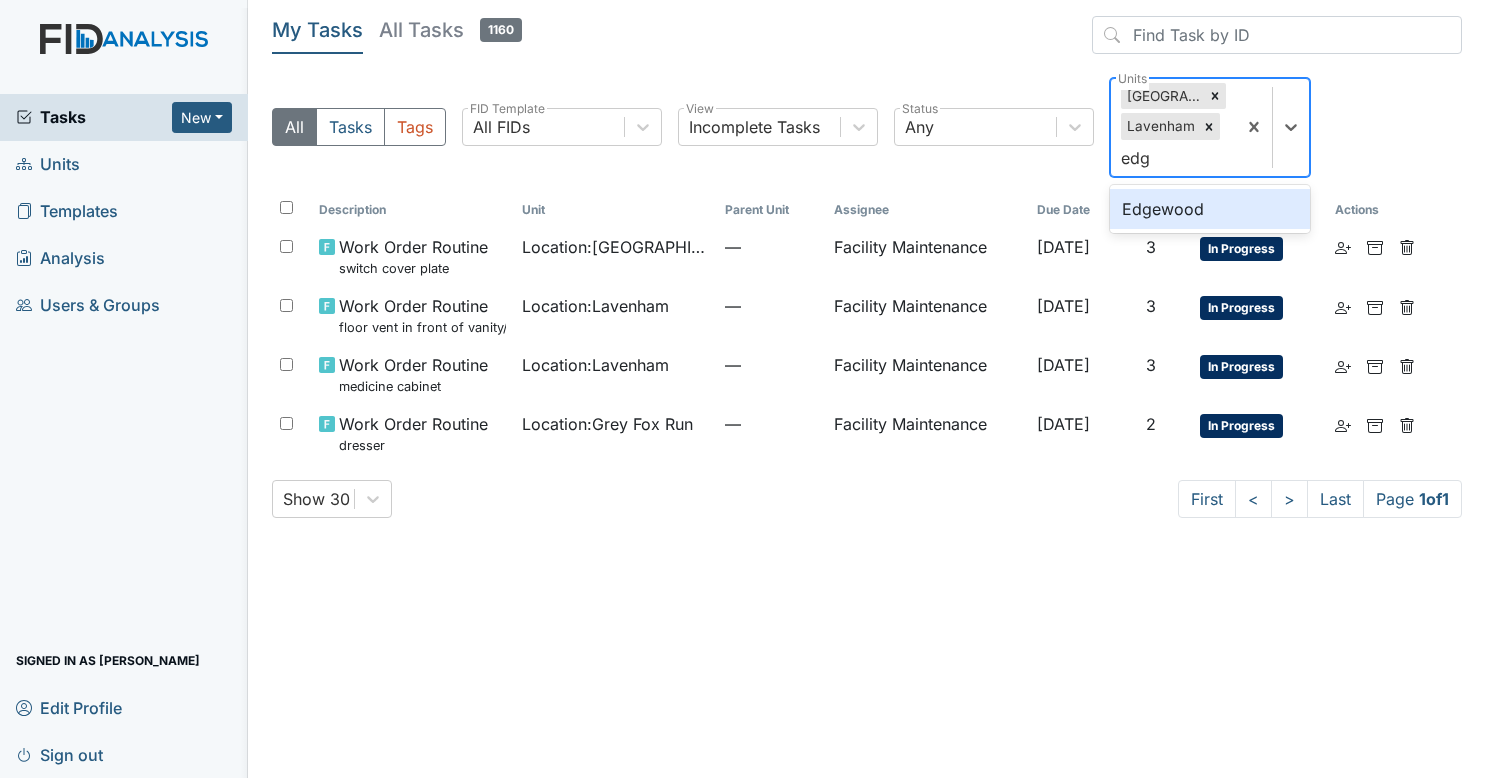click on "Edgewood" at bounding box center [1210, 209] 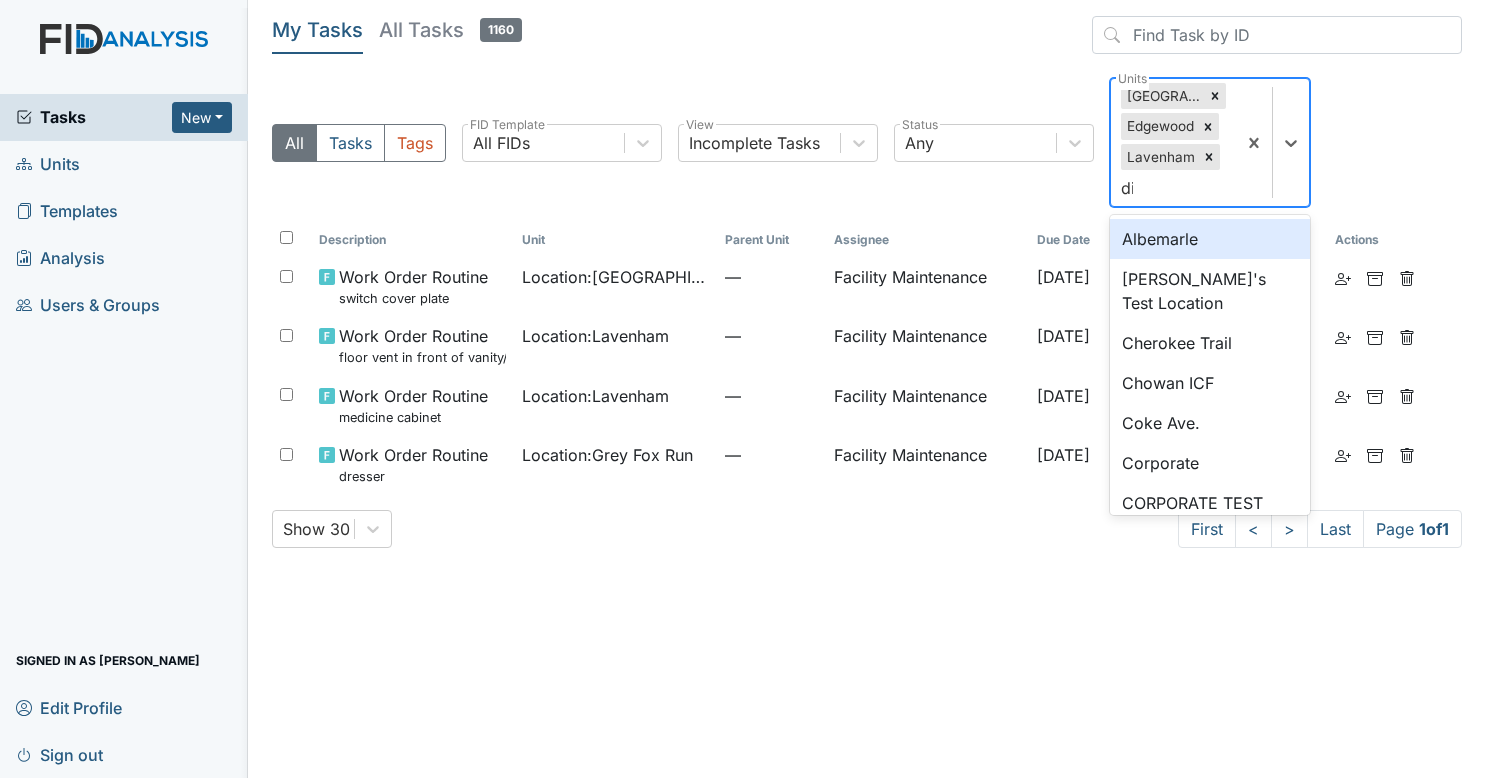 type on "dix" 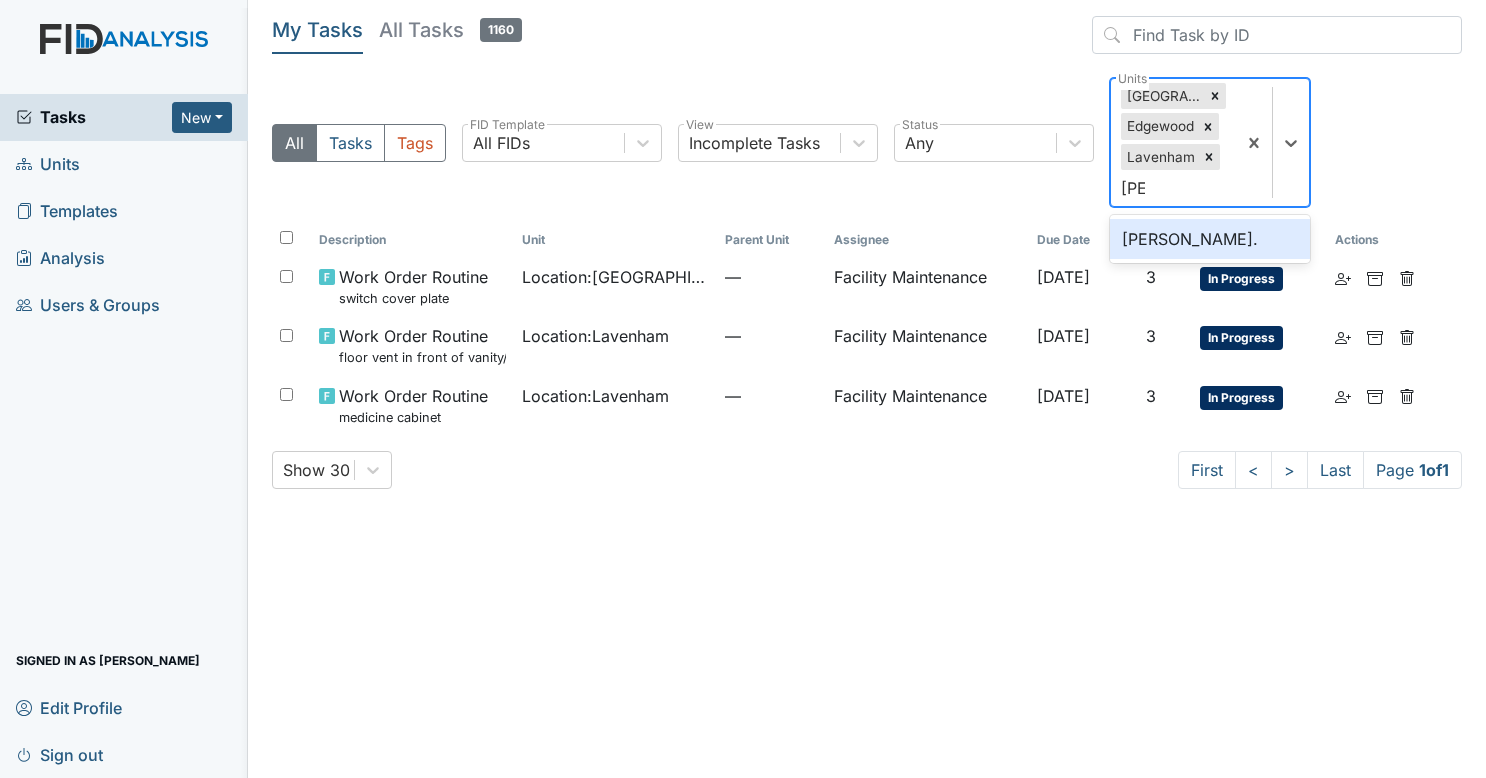 click on "Dixon Rd." at bounding box center (1210, 239) 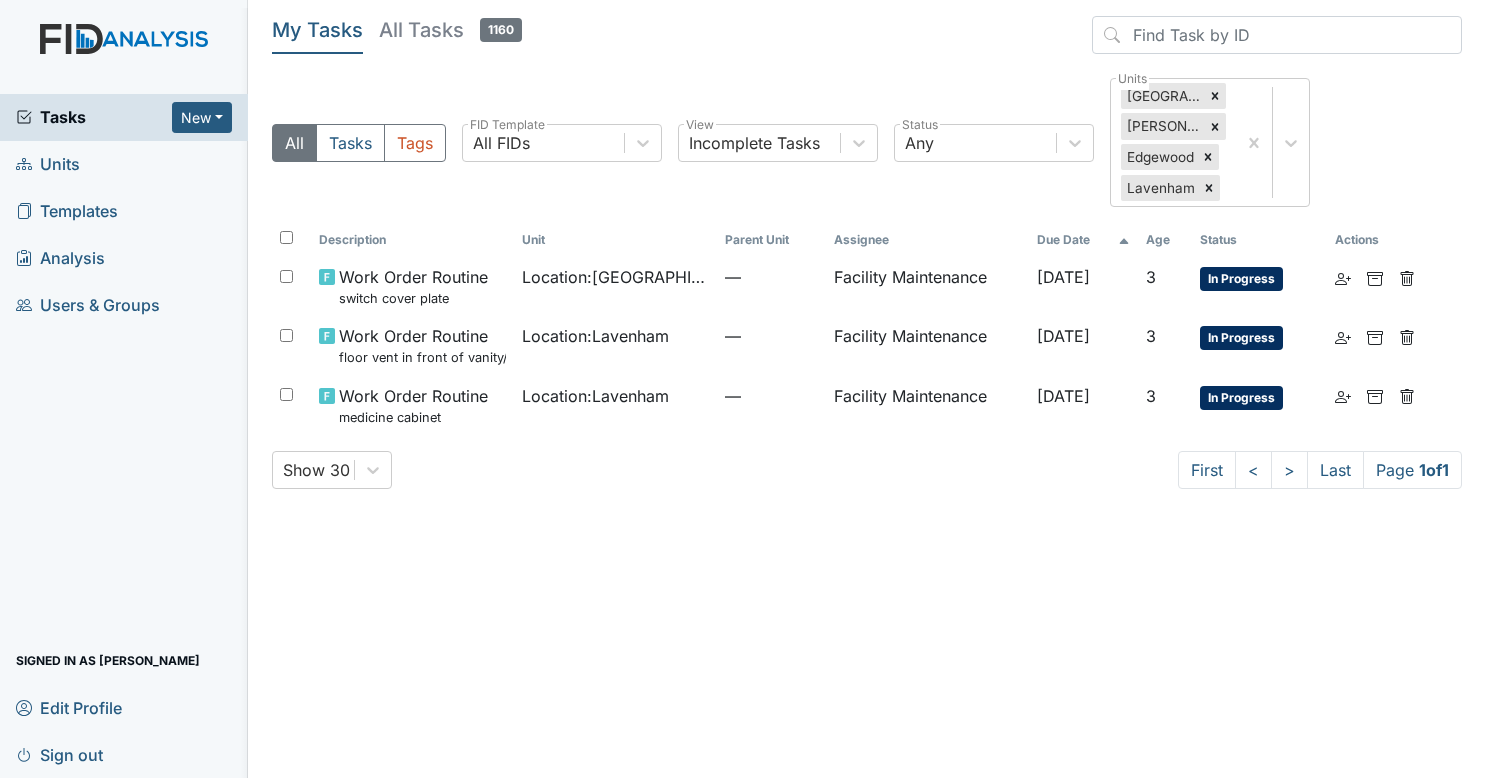 click on "All   Tasks   Tags   All FIDs FID Template Incomplete Tasks View Any Status Cherry Lane Dixon Rd. Edgewood Lavenham Units" at bounding box center (867, 150) 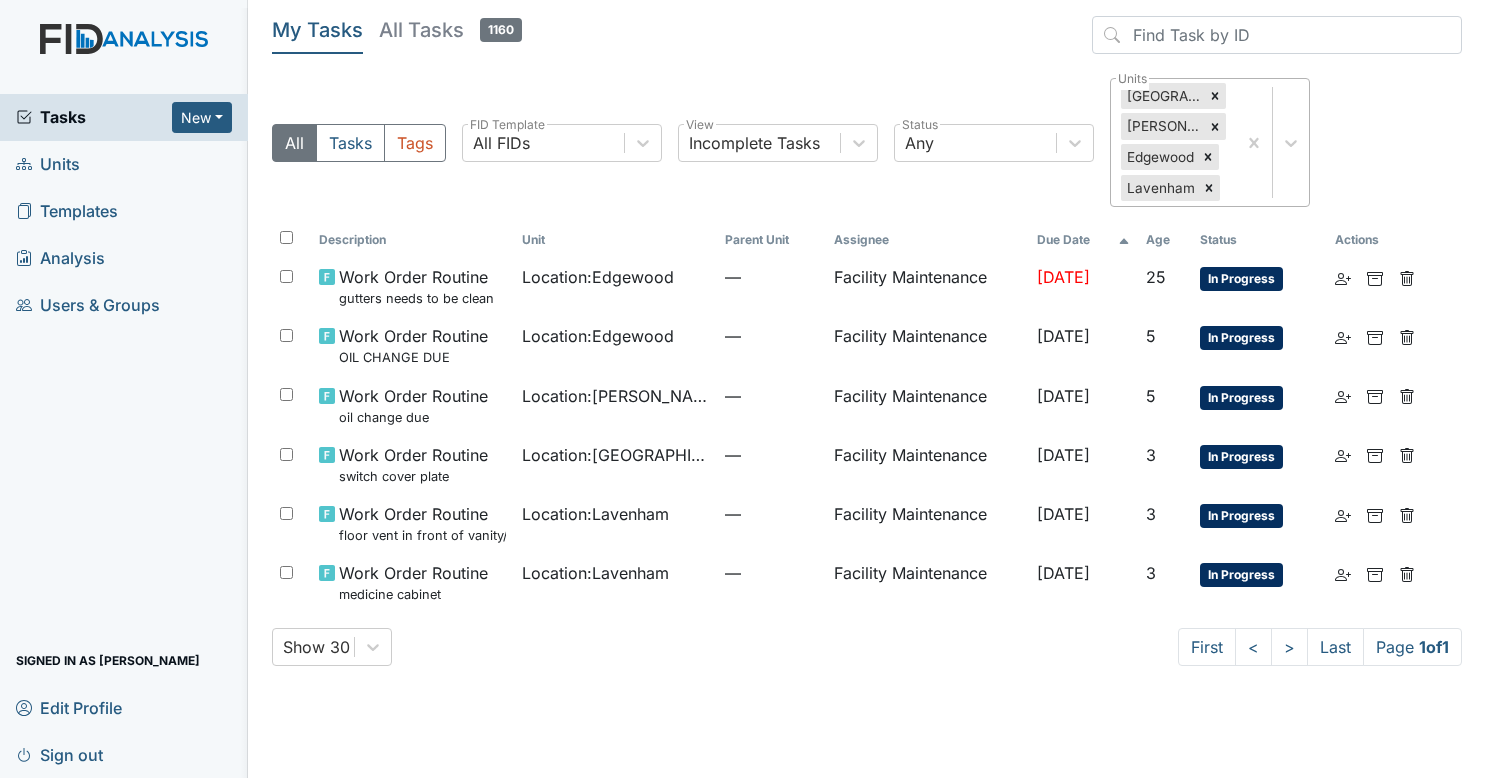 click on "Cherry Lane Dixon Rd. Edgewood Lavenham" at bounding box center [1173, 142] 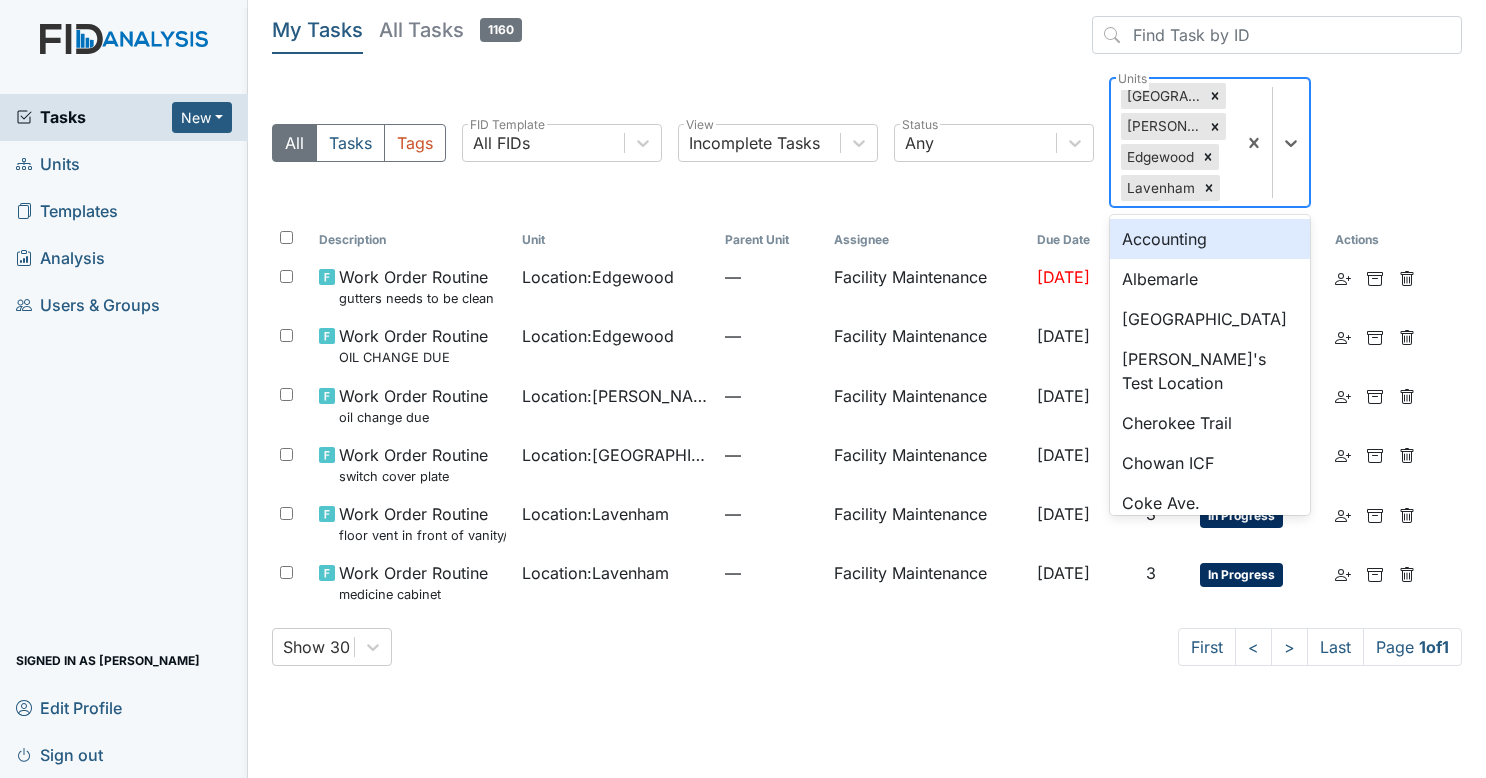 click on "All   Tasks   Tags   All FIDs FID Template Incomplete Tasks View Any Status   option Dixon Rd., selected.    option Accounting focused, 1 of 53. 49 results available. Use Up and Down to choose options, press Enter to select the currently focused option, press Escape to exit the menu, press Tab to select the option and exit the menu. Cherry Lane Dixon Rd. Edgewood Lavenham Accounting Albemarle Beaufort Heights Brittney's Test Location Cherokee Trail Chowan ICF Coke Ave. Corporate CORPORATE TEST Currituck Dare Deerfield Edenton DP Elizabeth City CS Folly St. Goldsboro CS Goldsboro DP Green Tee Grey Fox Run Halifax DP Idlewood King St. Lakeview Leland DP Lockwood Luke CS Luke St. ICF McFarland McKeel Loop Minuteman New Bern CS New Bern DP Nine Foot Oakdale Old Roper Rd. Perquimans Raven Ridge Scott House Slatestone SpecialTees Goldsboro SpecialTees Tideland Tideland CS Tideland DP Twin Acres Walnut St. Wickham Rd. Camden William St. Wilson County CS Wilson St. Units" at bounding box center [867, 150] 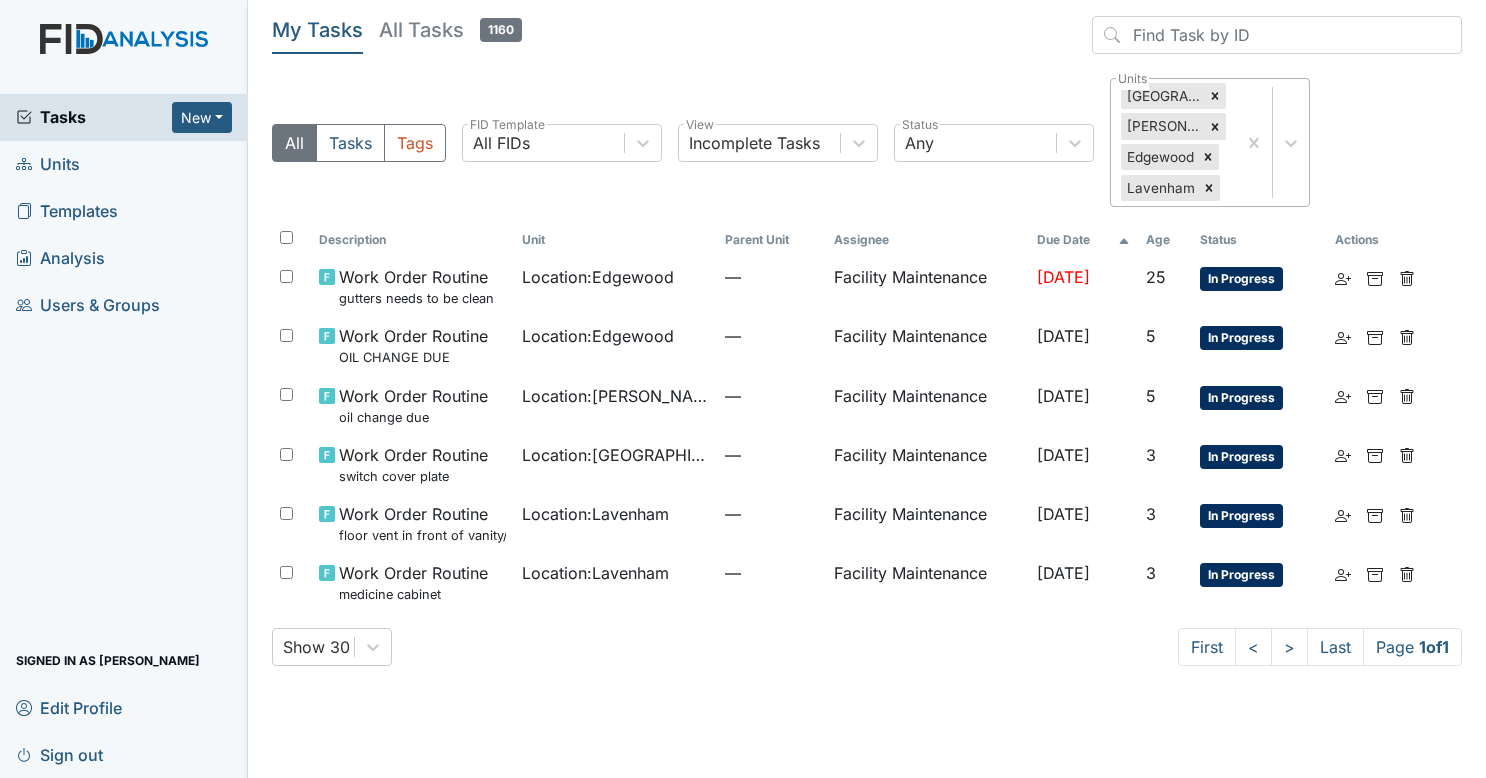 click at bounding box center (1272, 142) 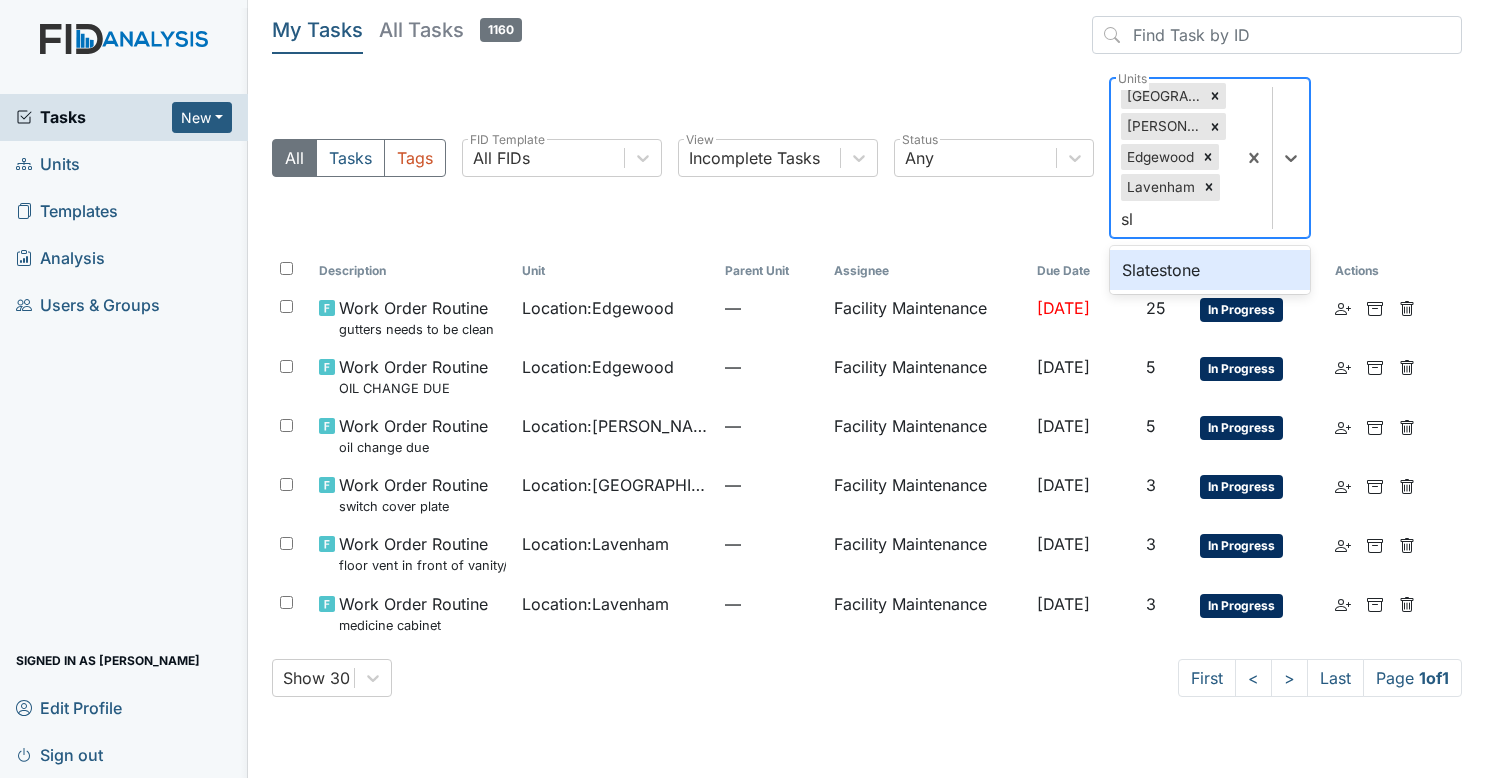 type on "sla" 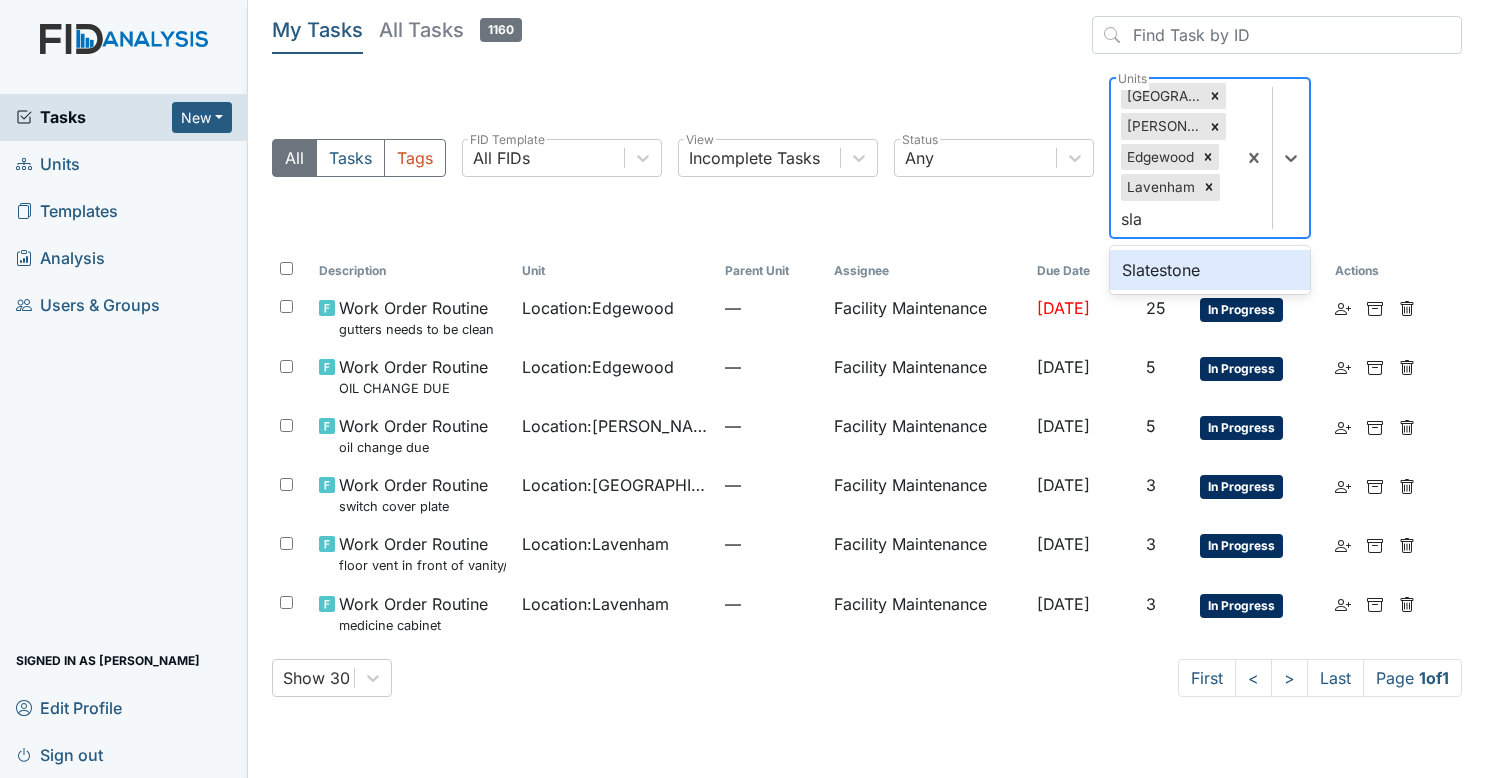 click on "Slatestone" at bounding box center (1210, 270) 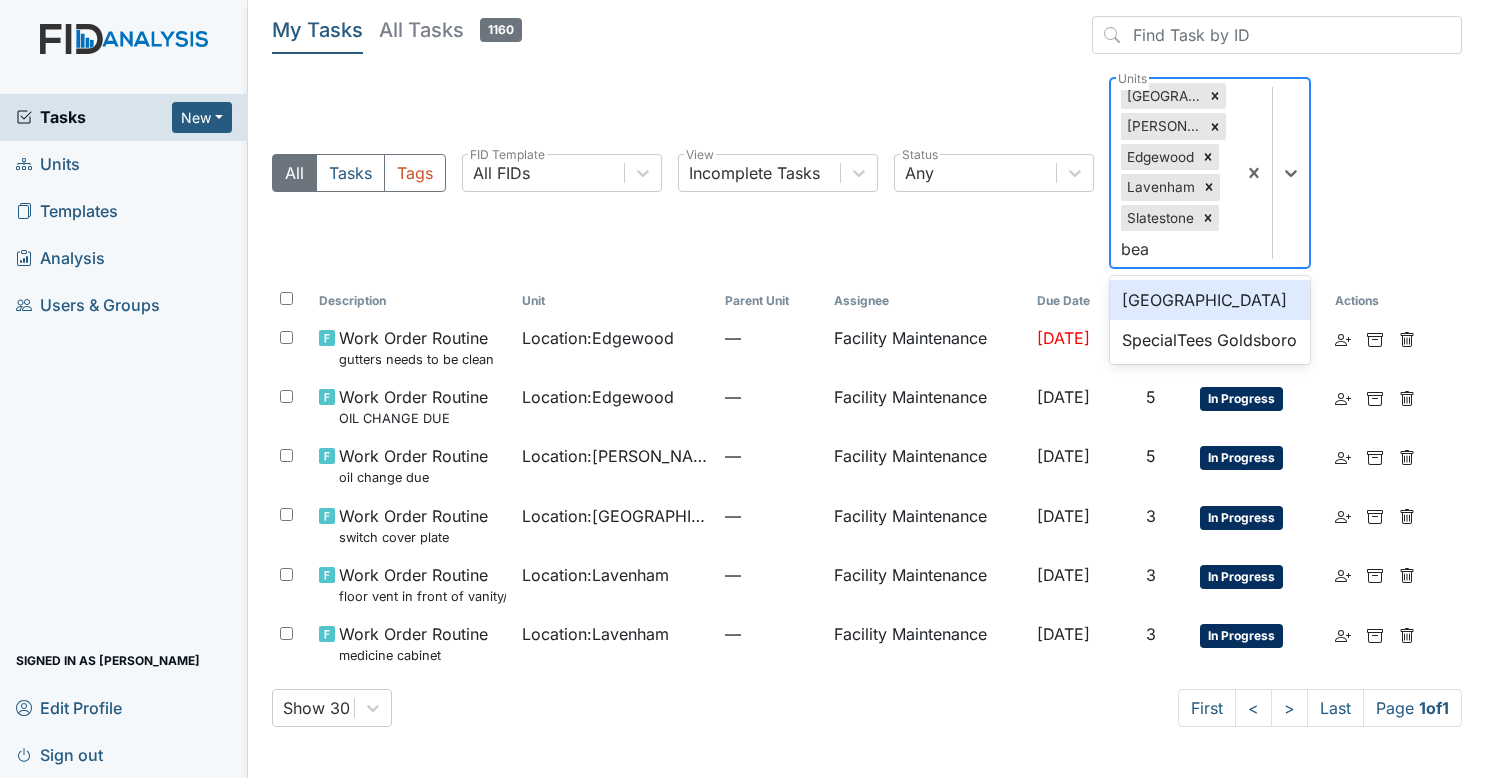 type on "beau" 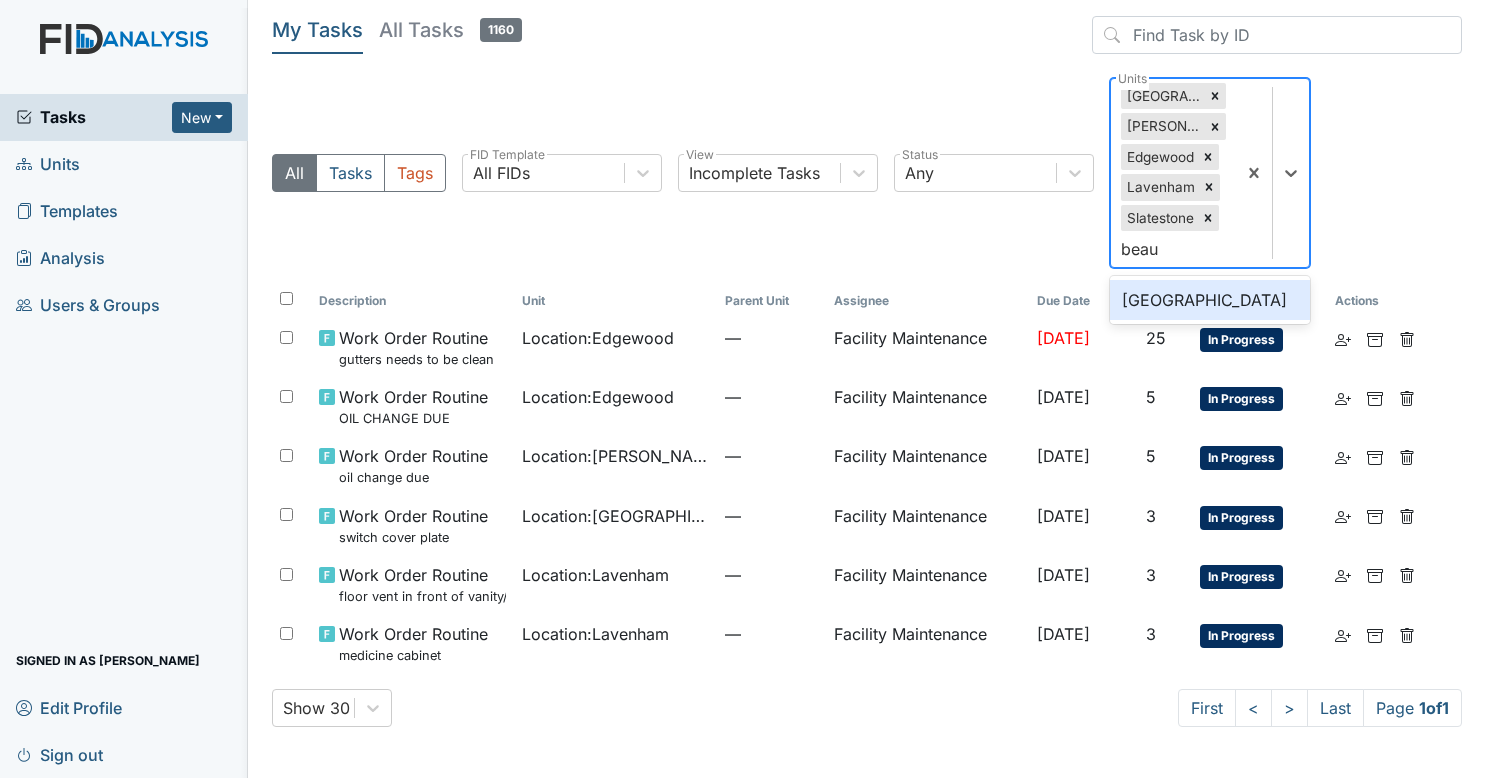 click on "Beaufort Heights" at bounding box center (1210, 300) 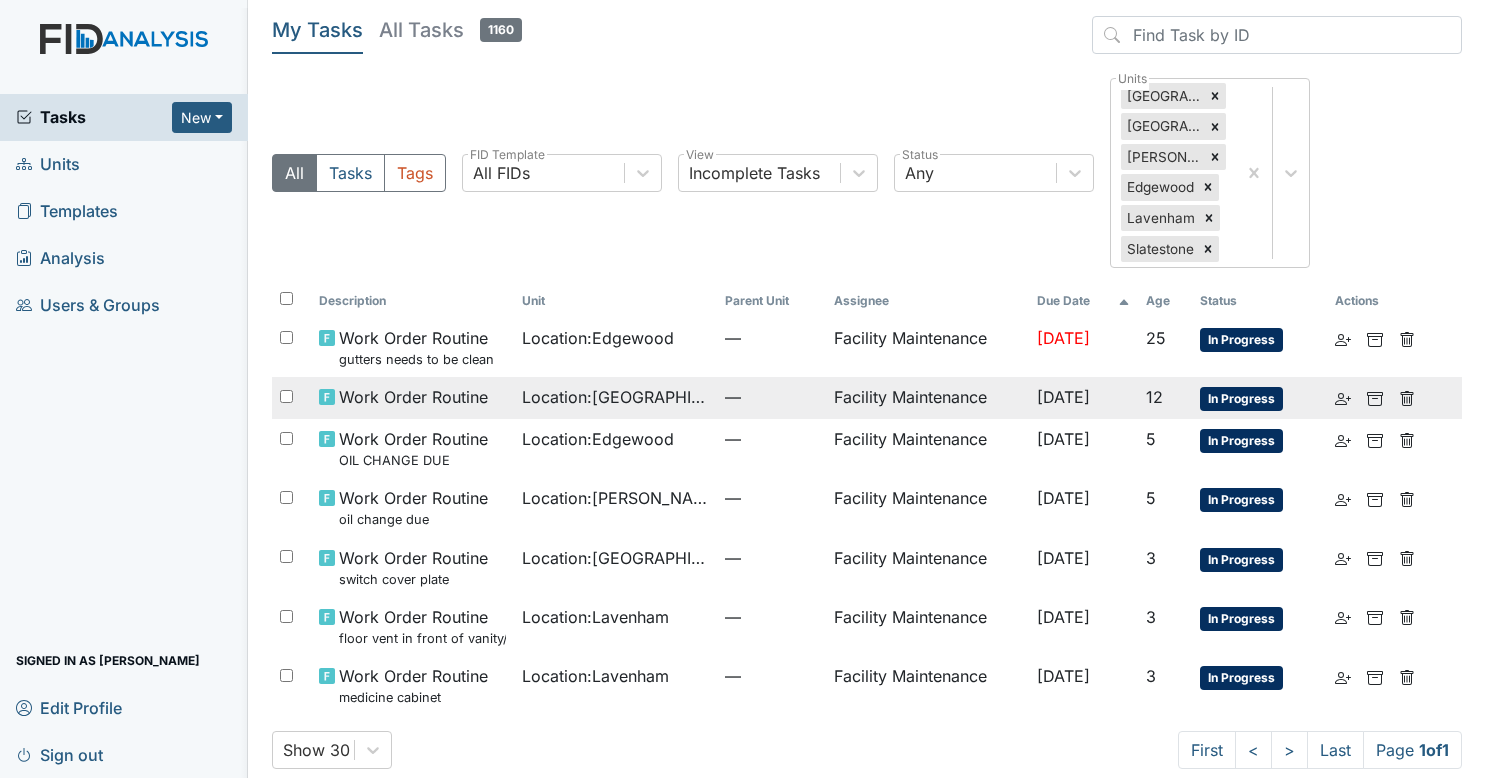click on "—" at bounding box center (771, 398) 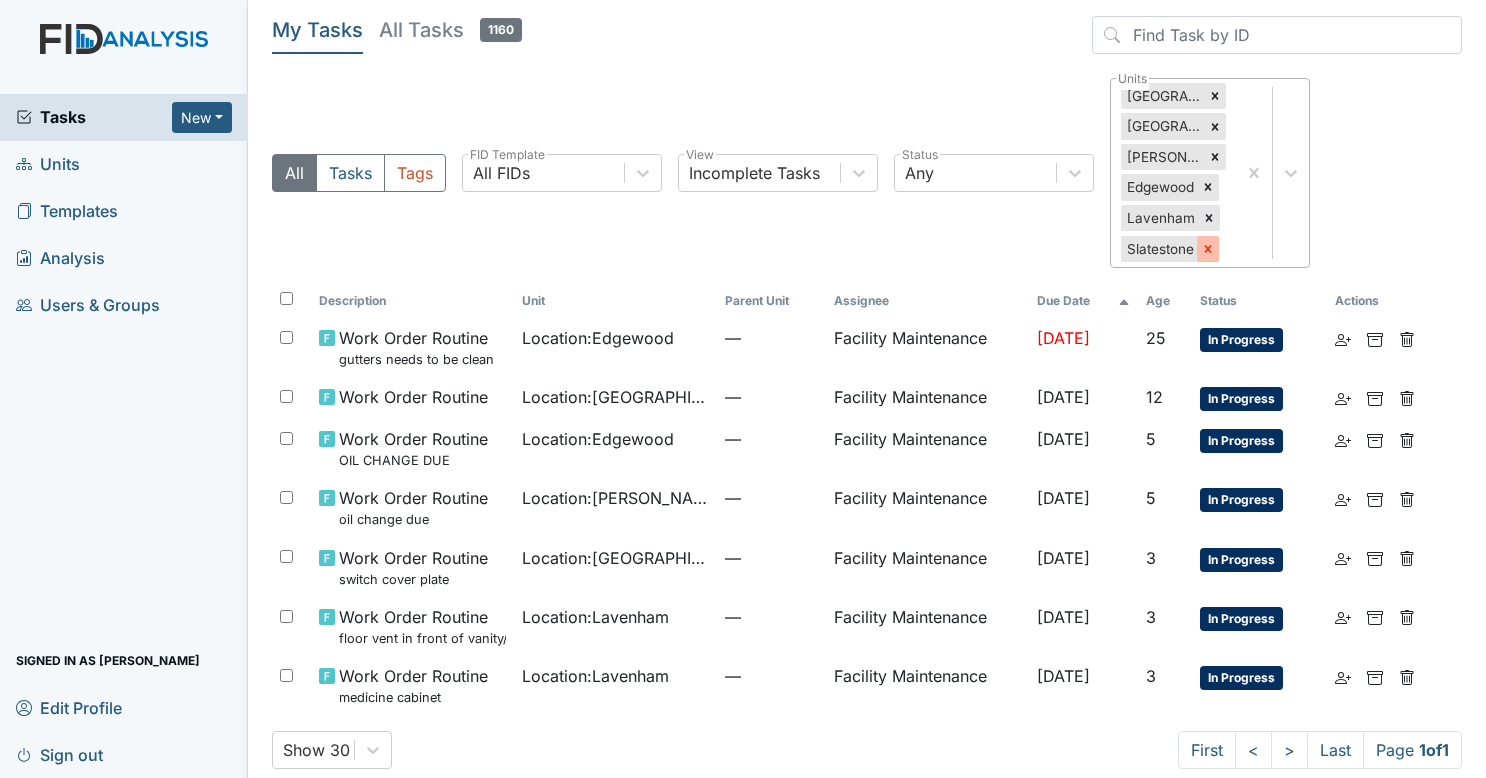 click 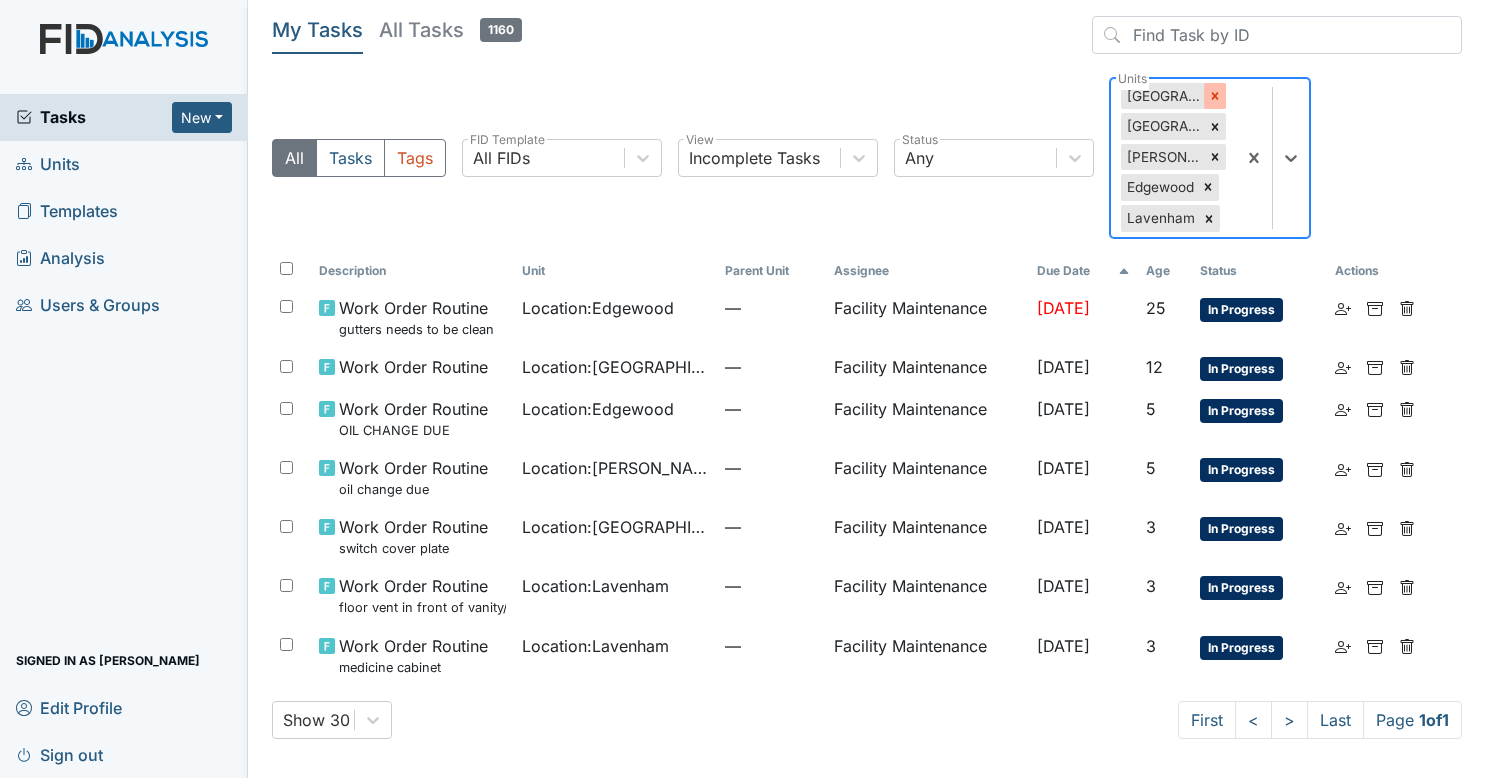 click at bounding box center (1215, 96) 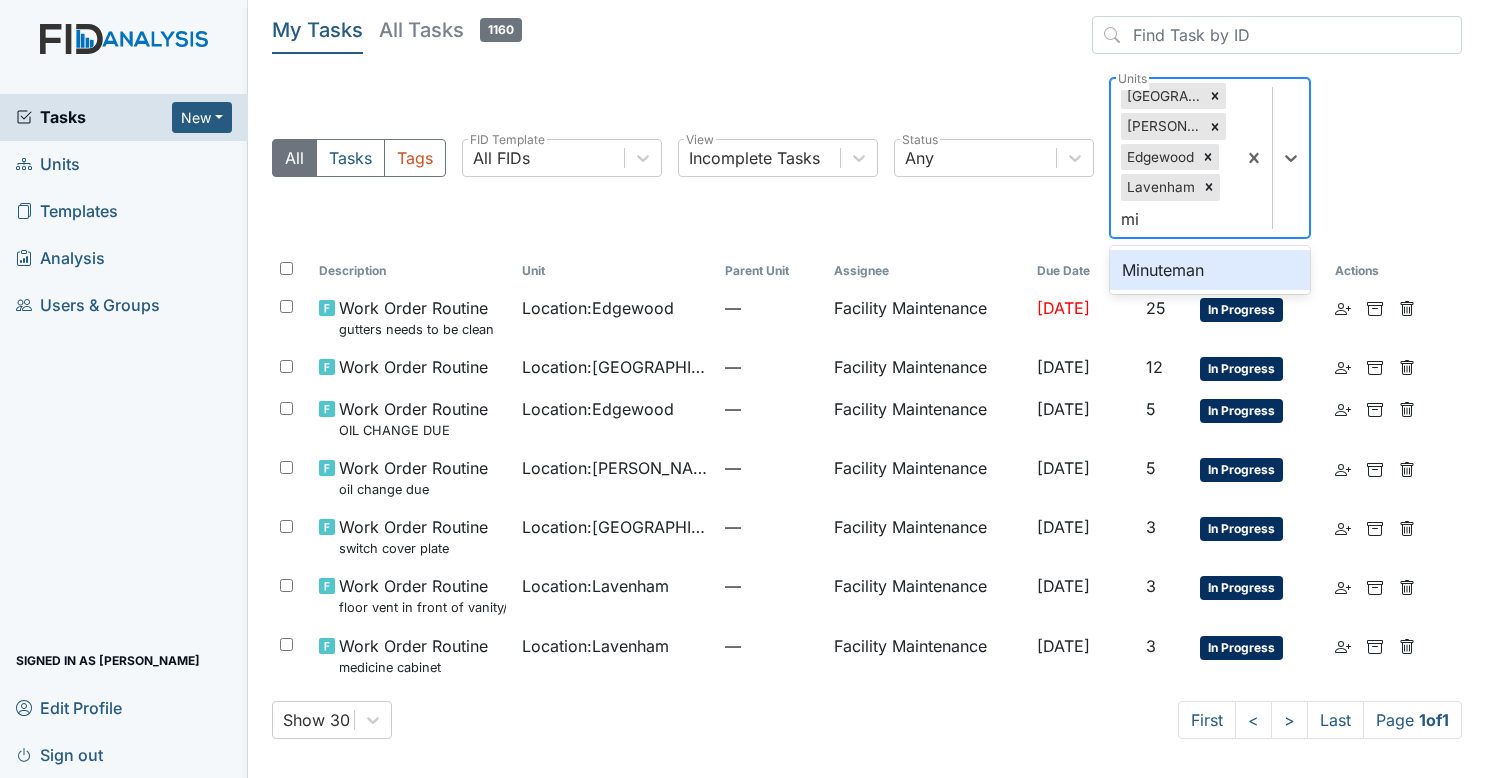 type on "min" 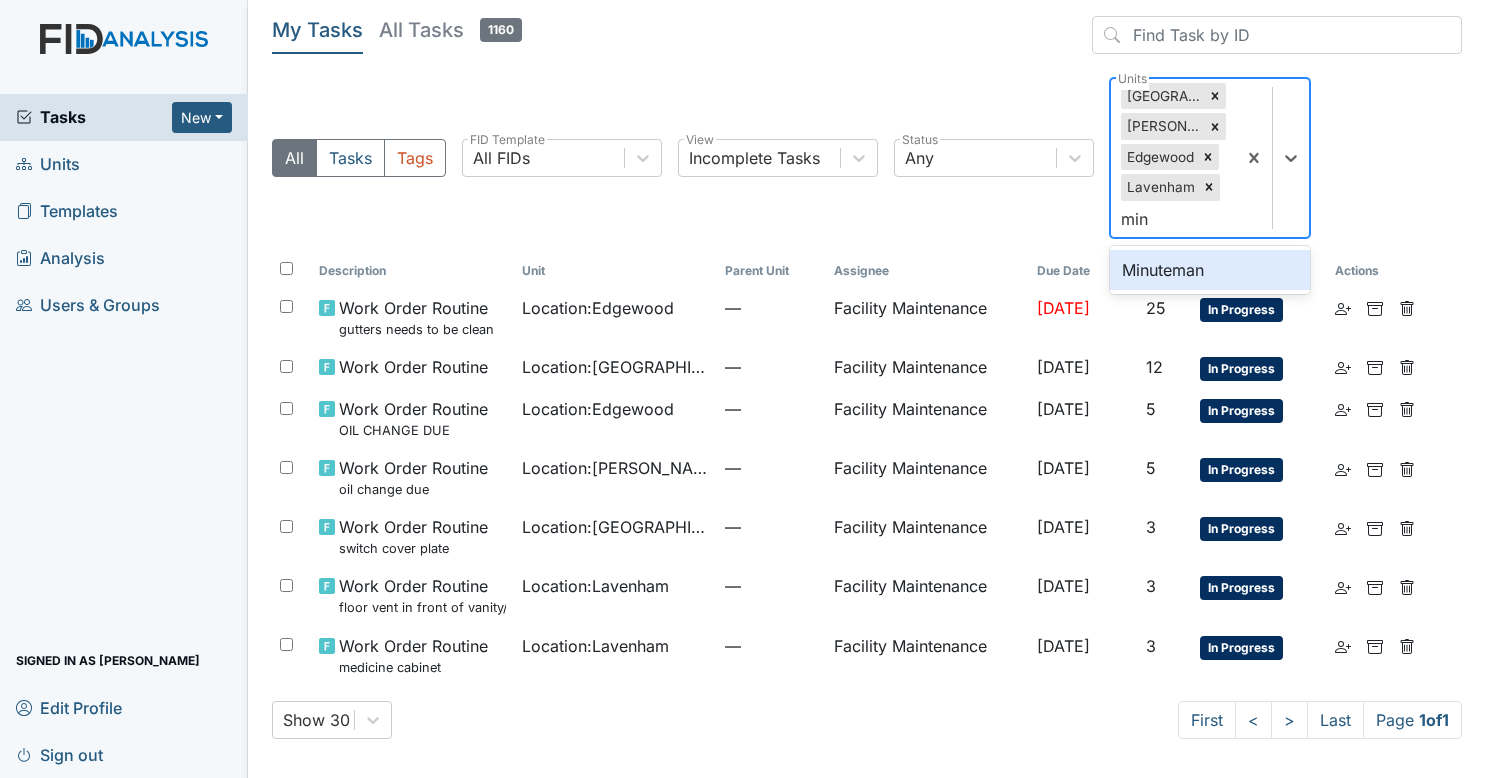 click on "Minuteman" at bounding box center [1210, 270] 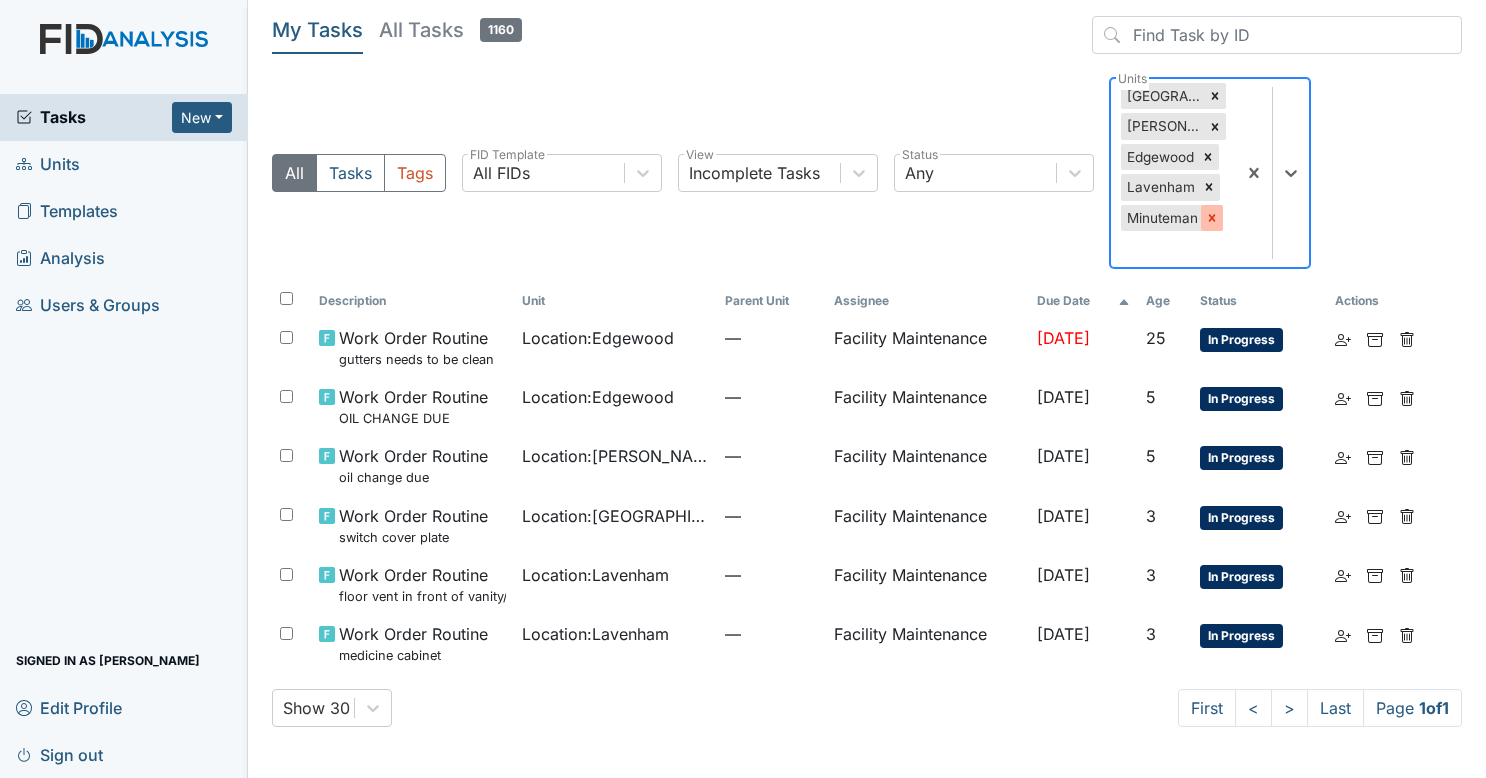 click 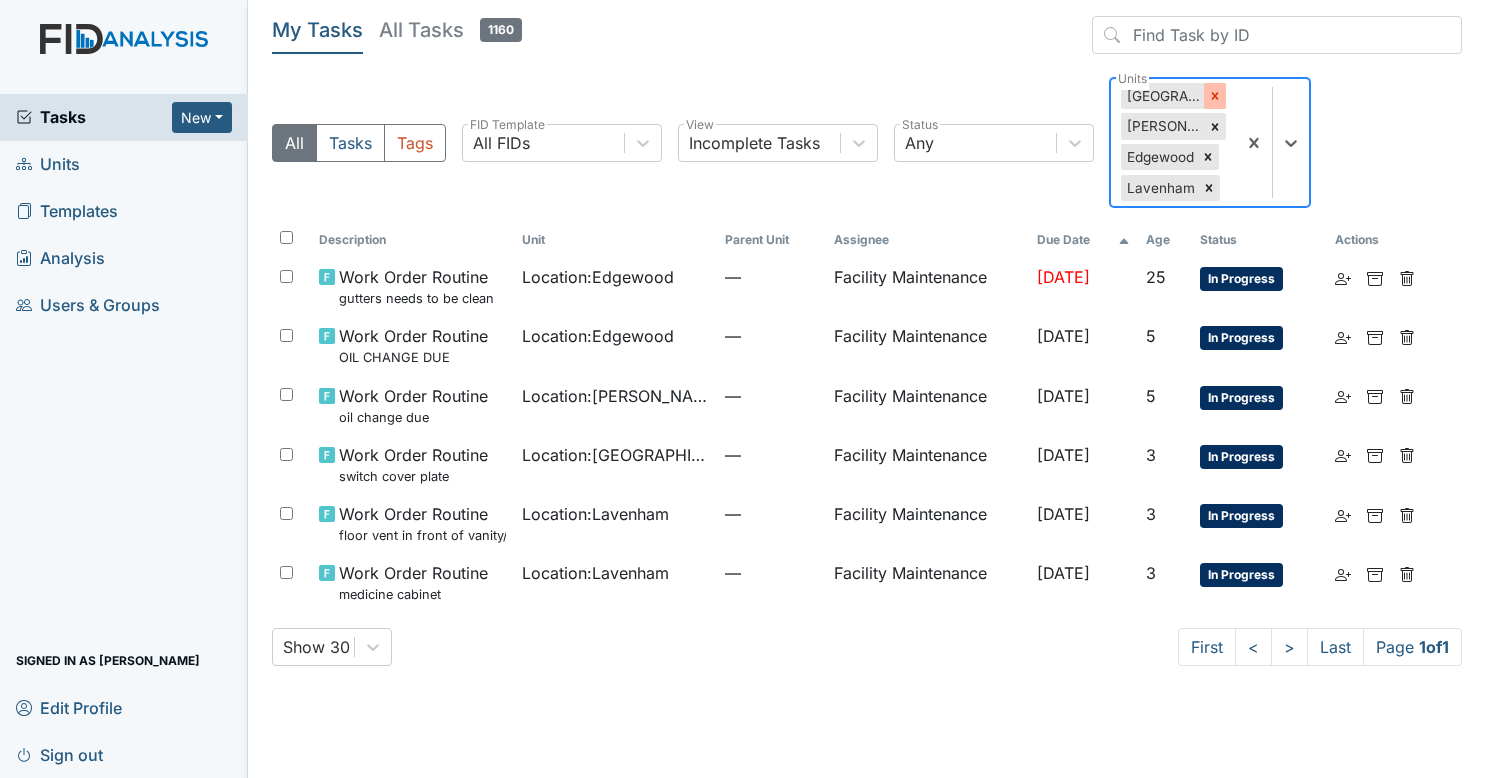 click 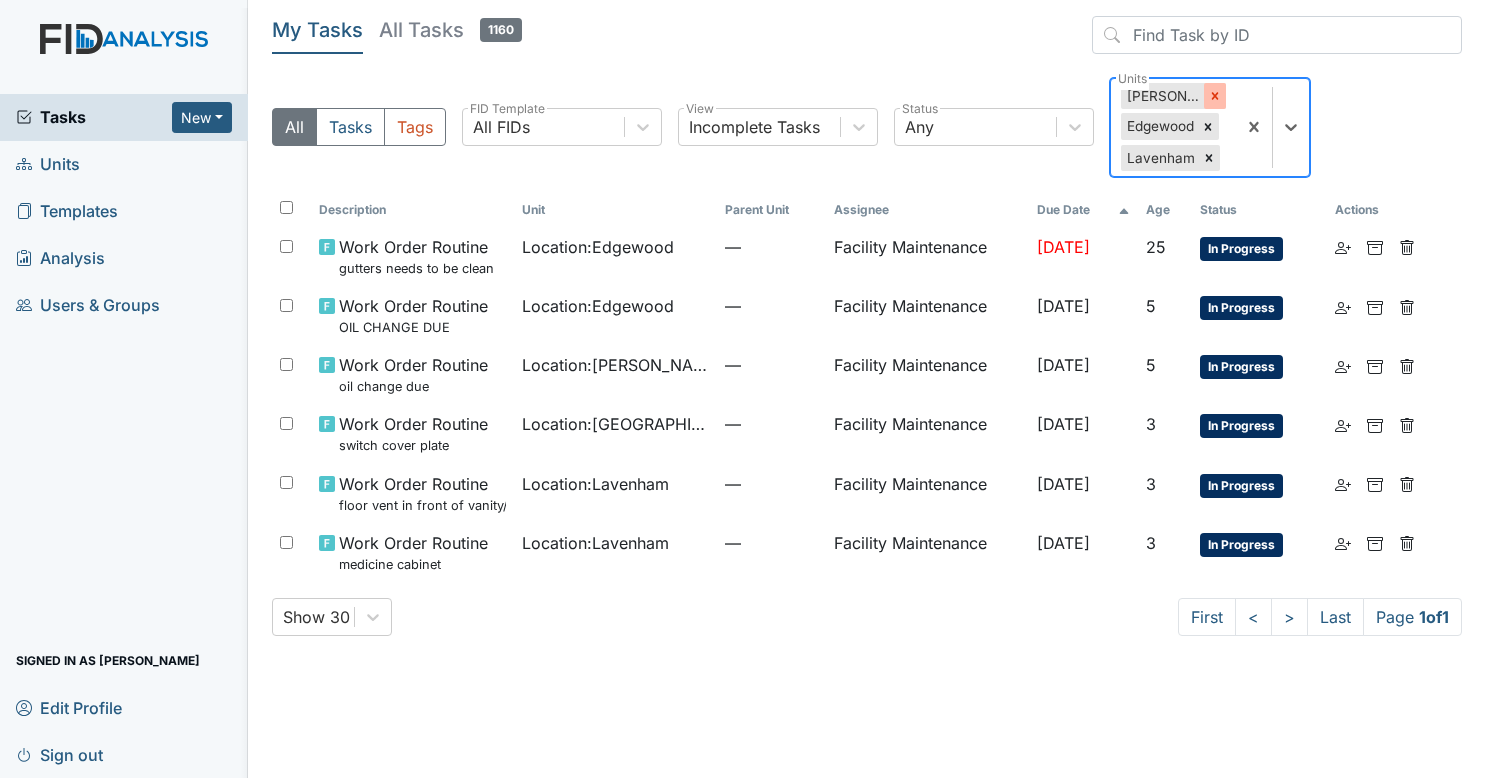 click 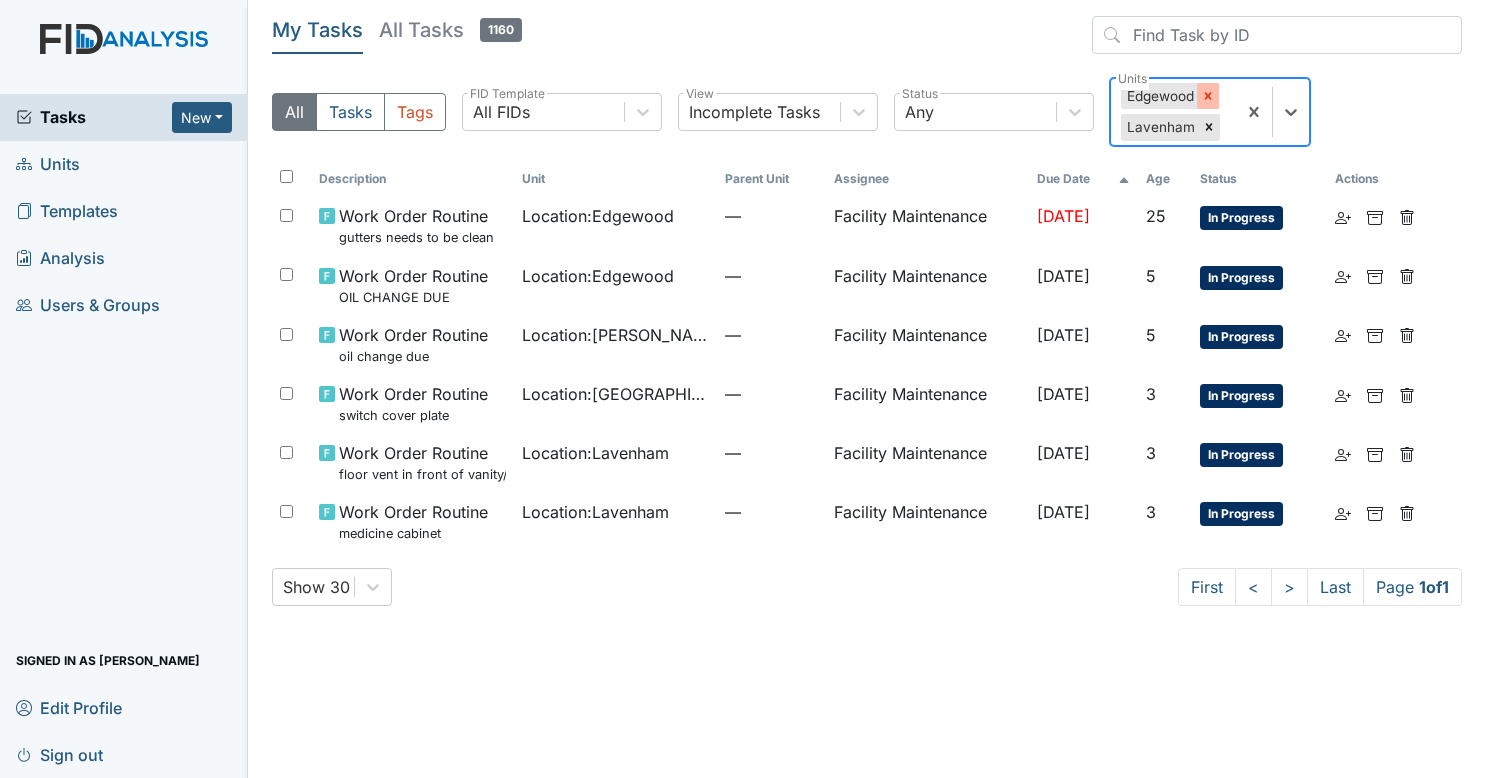 click 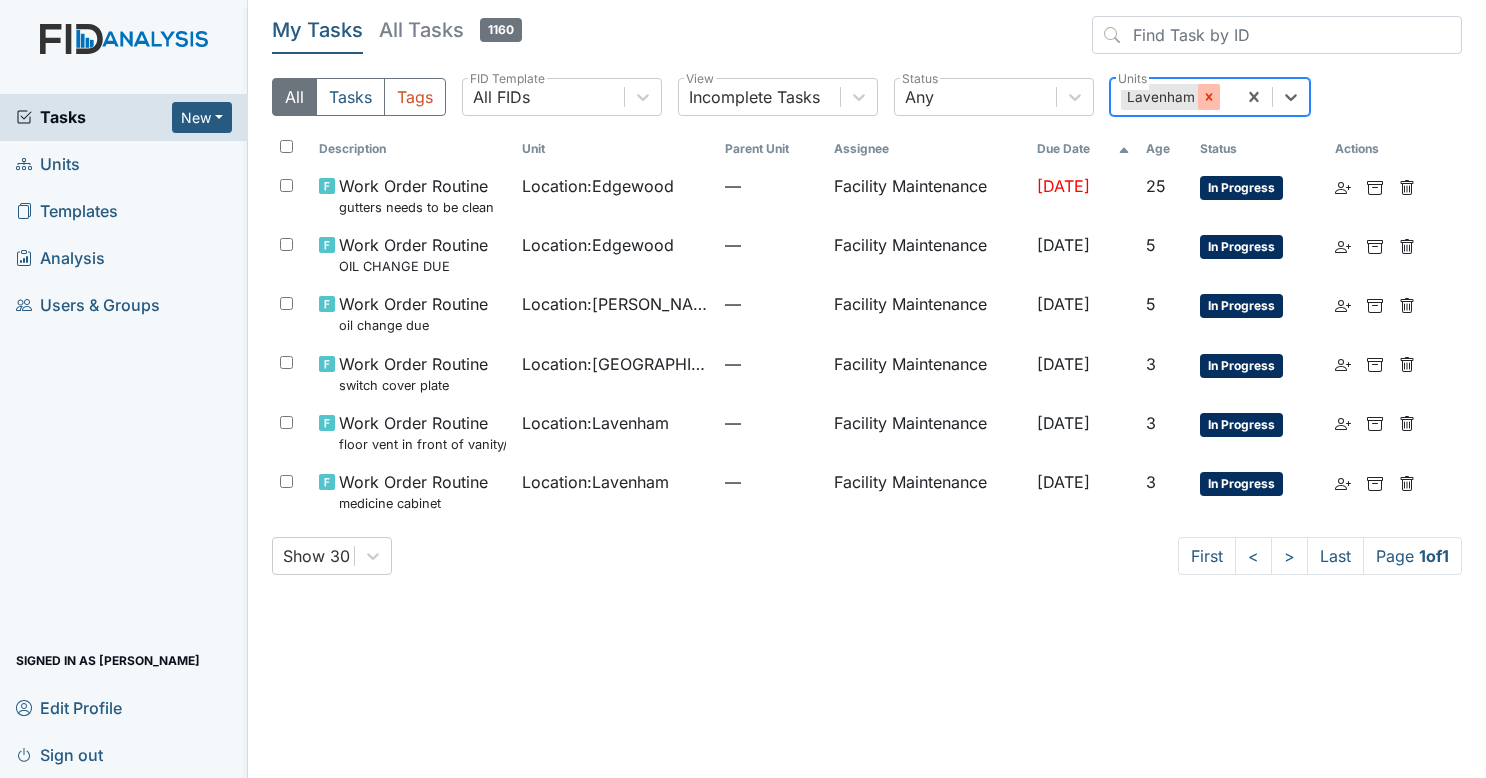 click 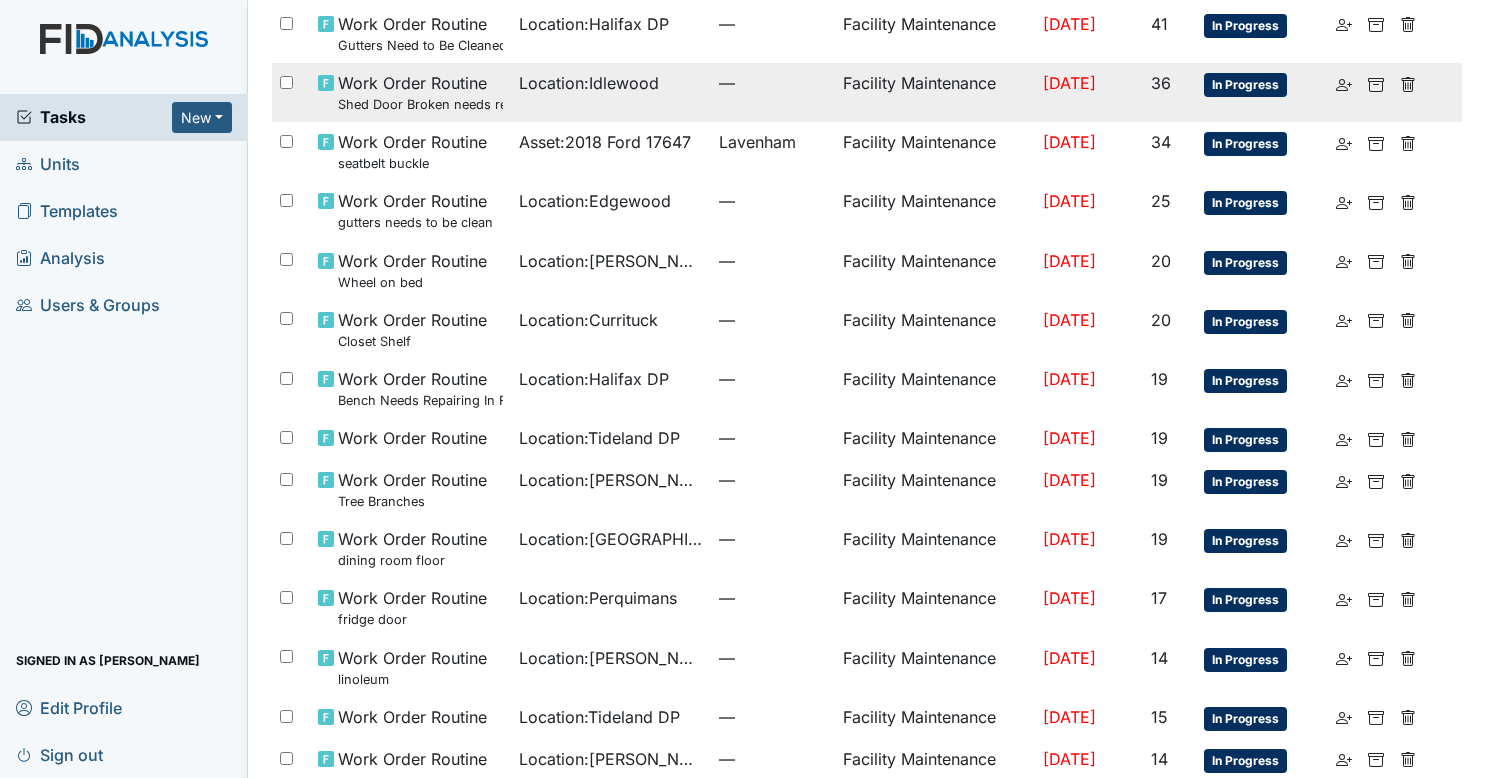 scroll, scrollTop: 400, scrollLeft: 0, axis: vertical 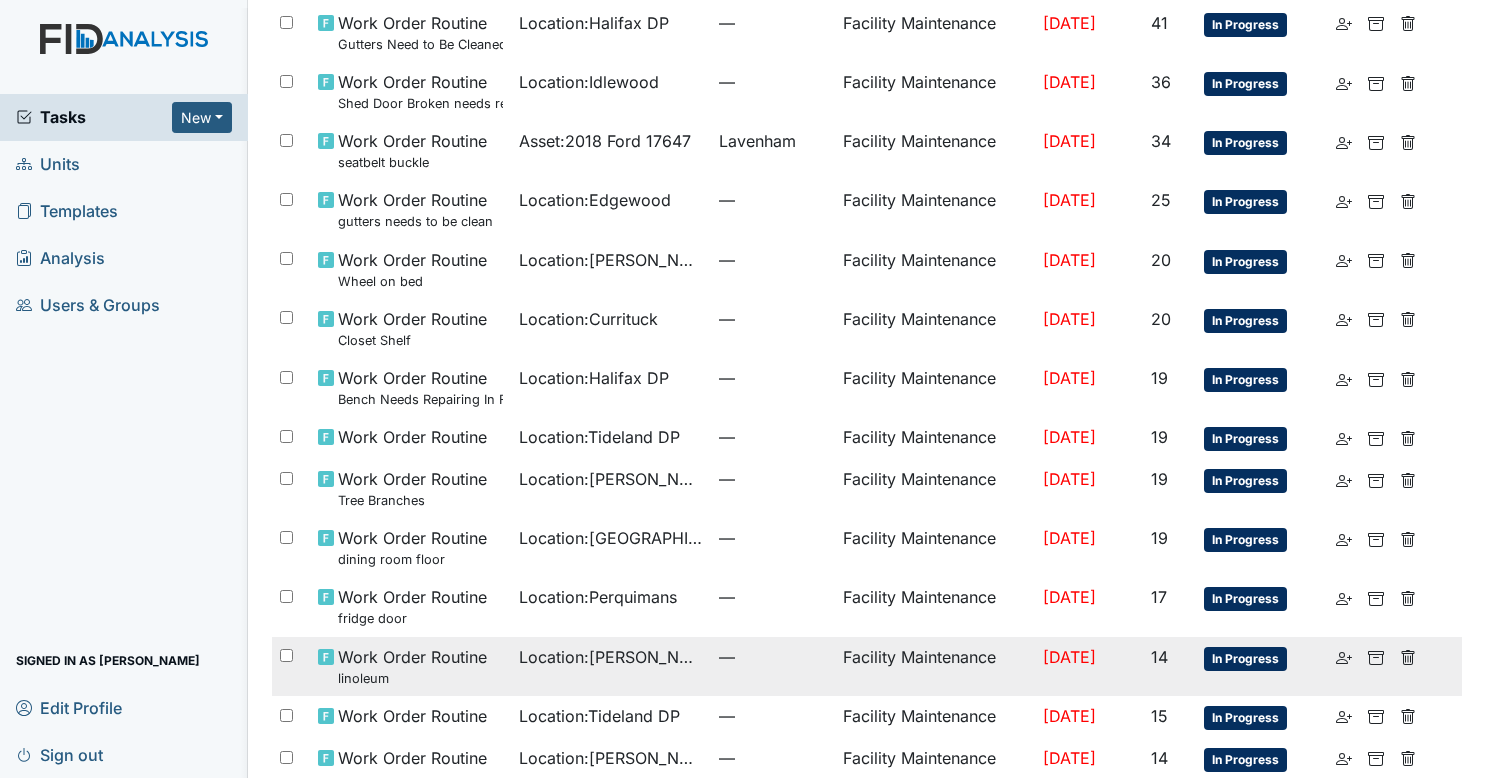 click on "—" at bounding box center [773, 657] 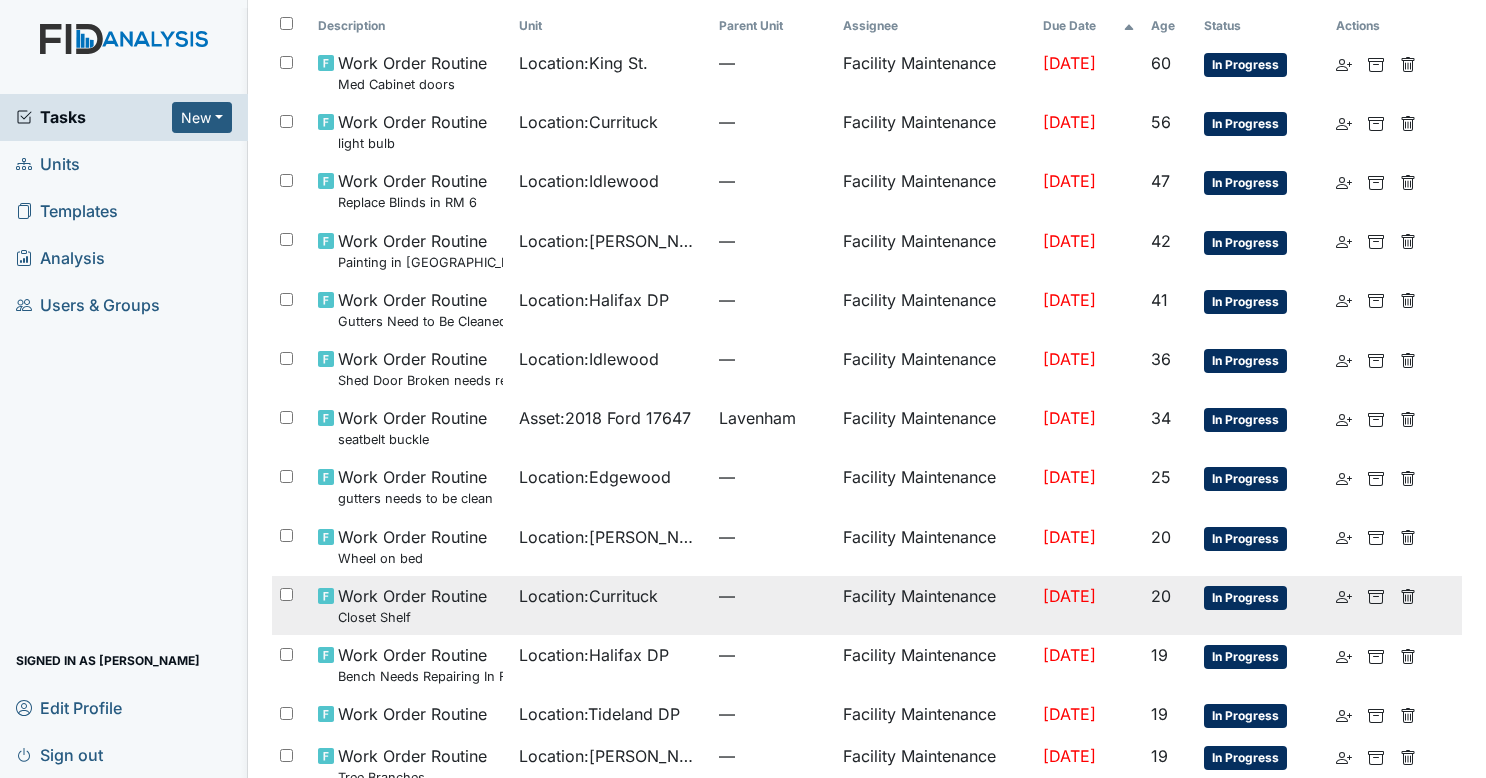 scroll, scrollTop: 0, scrollLeft: 0, axis: both 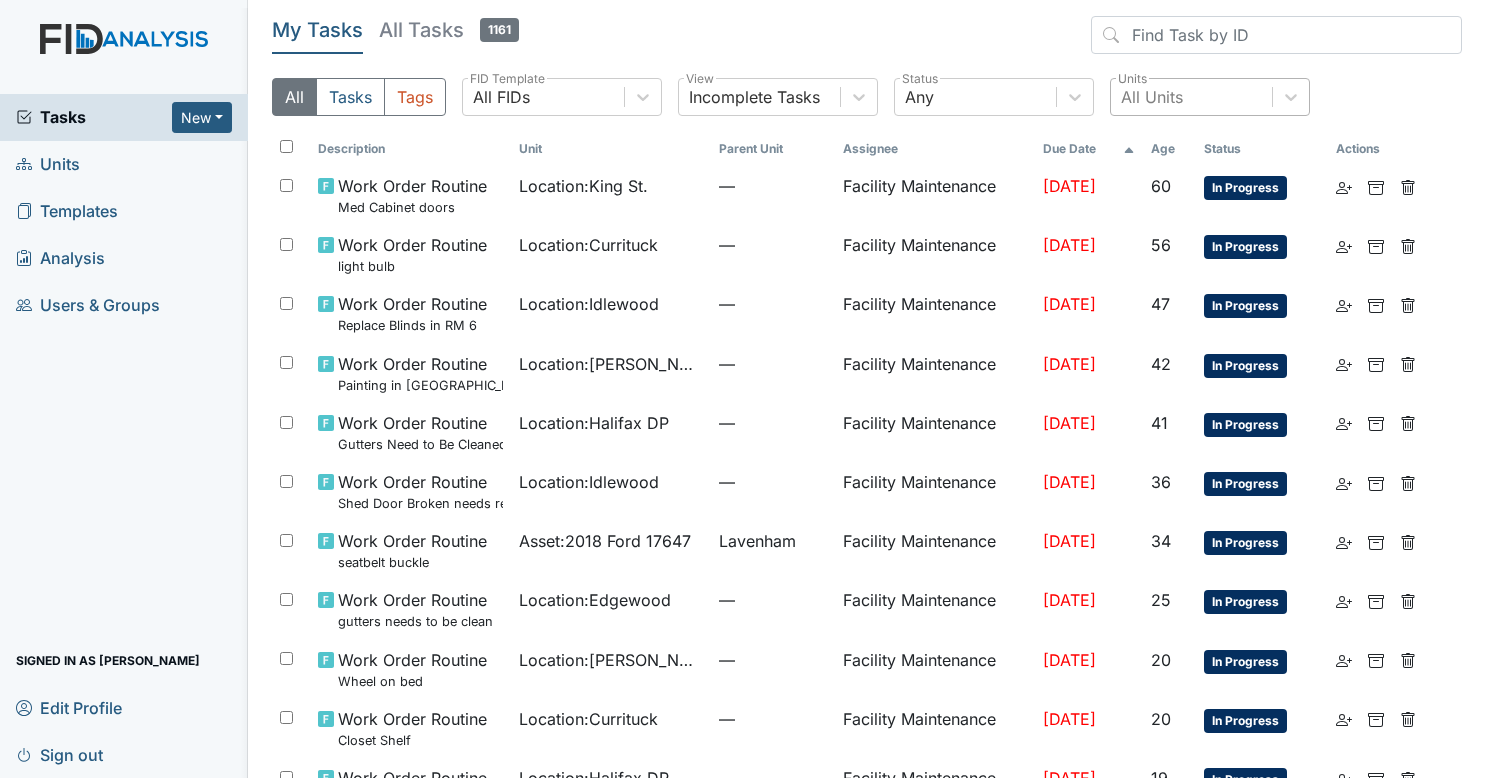 click on "All Units" at bounding box center [1191, 97] 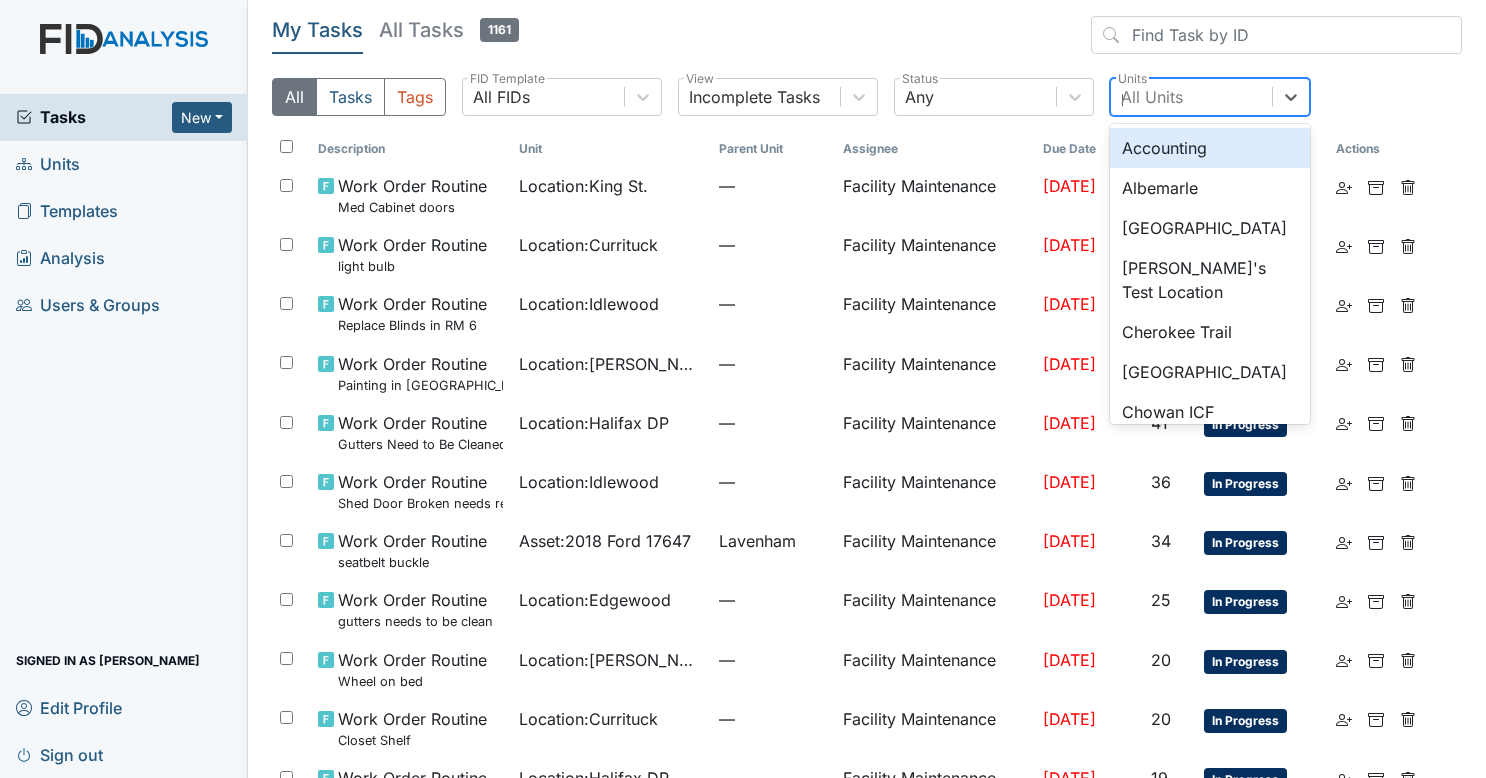 type on "per" 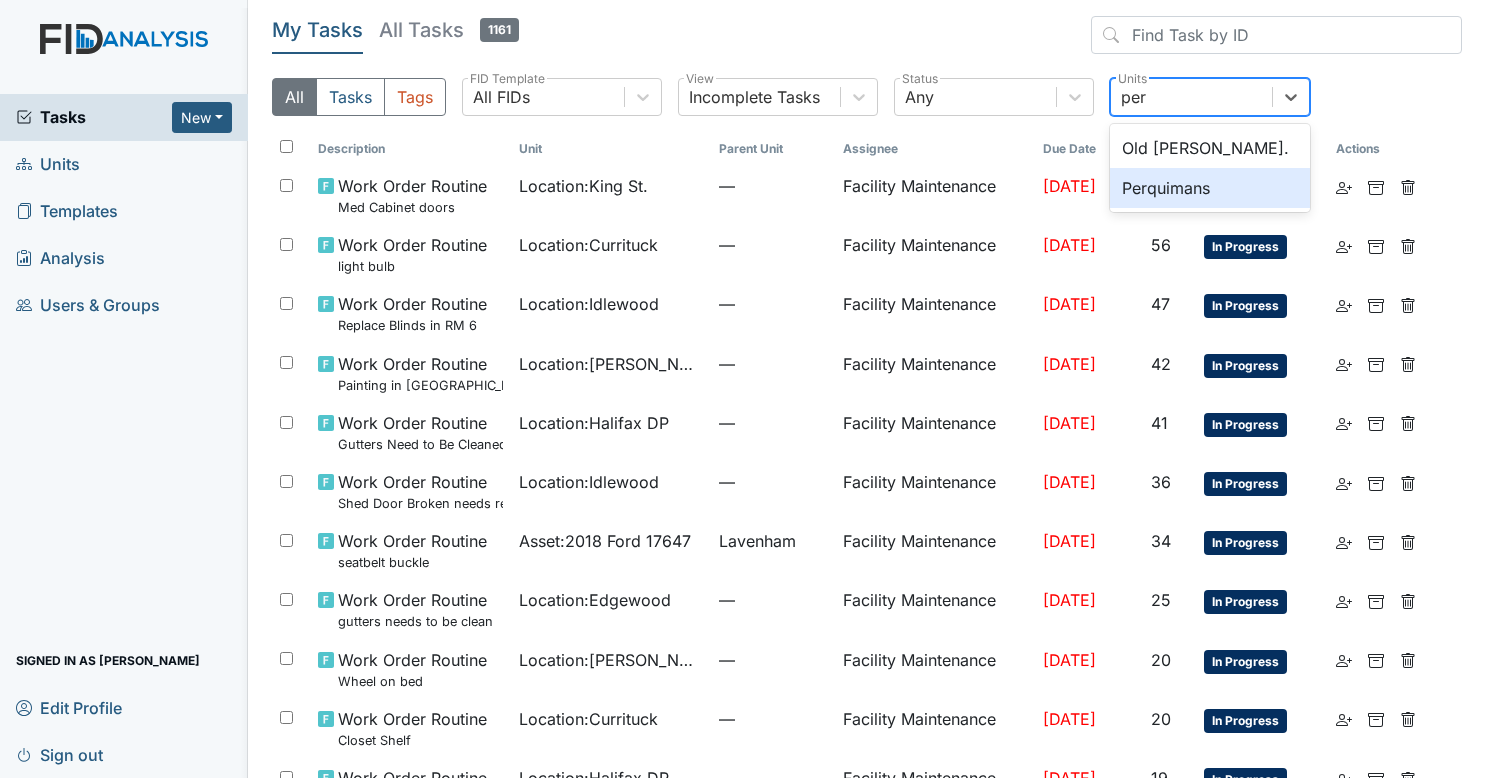 click on "Perquimans" at bounding box center (1210, 188) 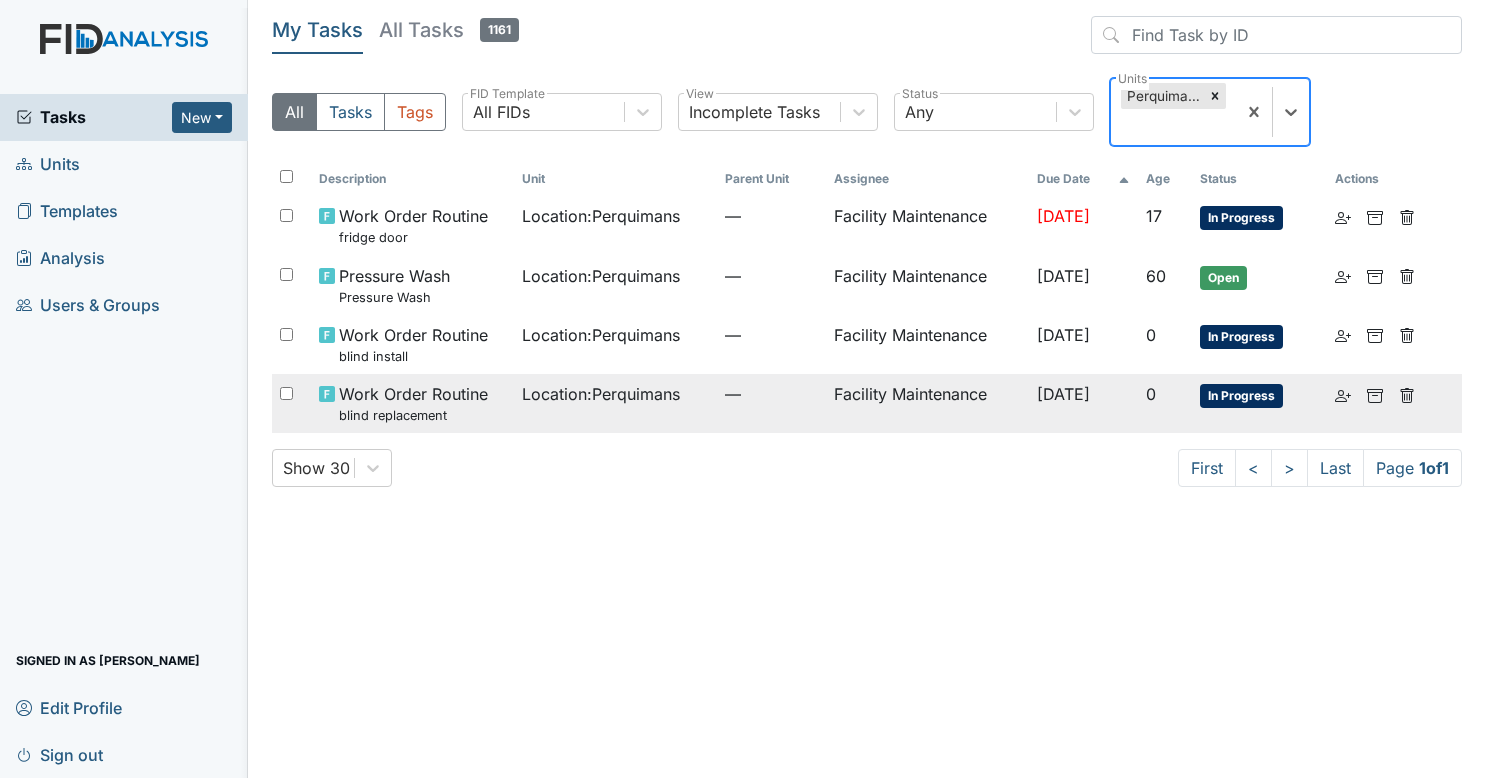 click on "Location :  Perquimans" at bounding box center (601, 394) 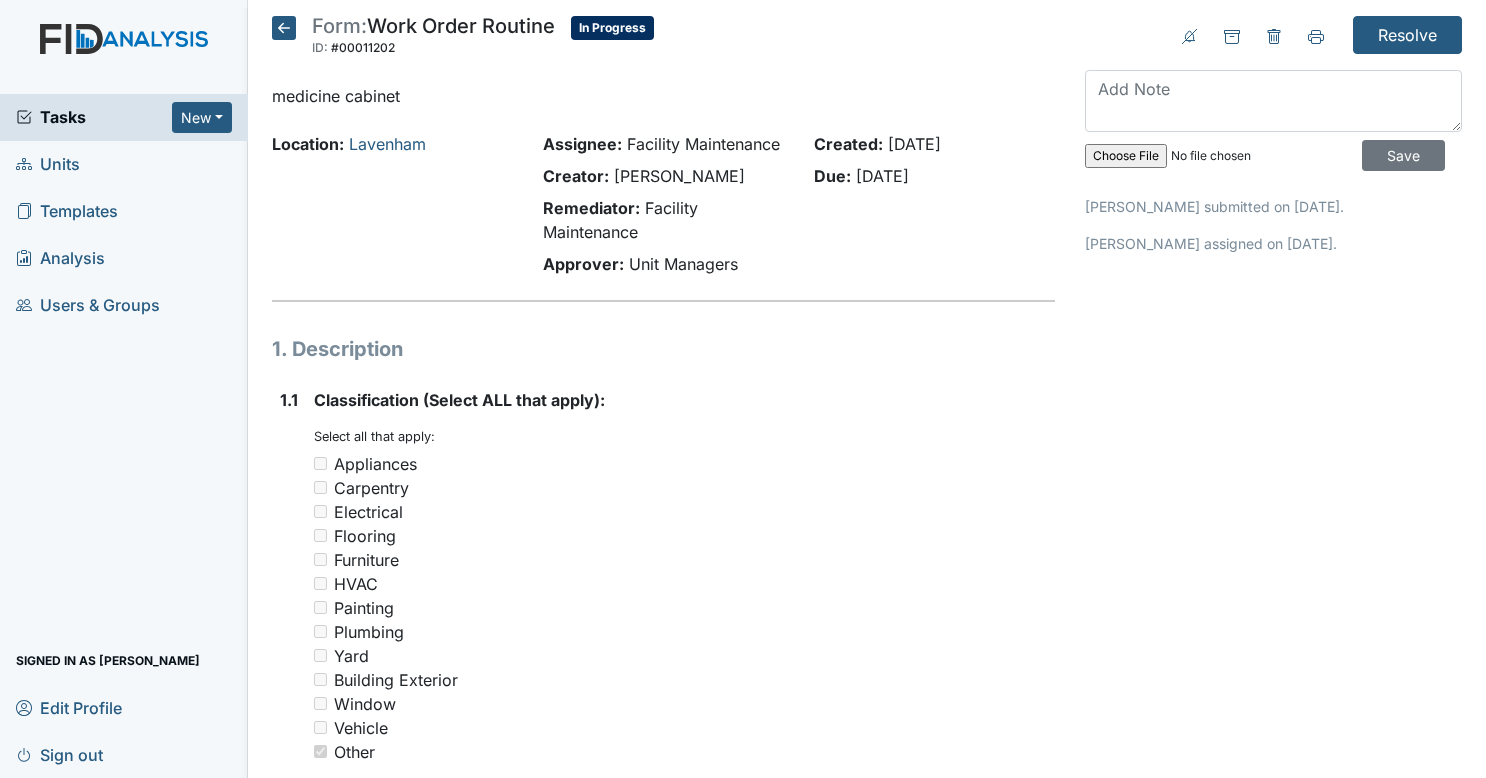 scroll, scrollTop: 0, scrollLeft: 0, axis: both 